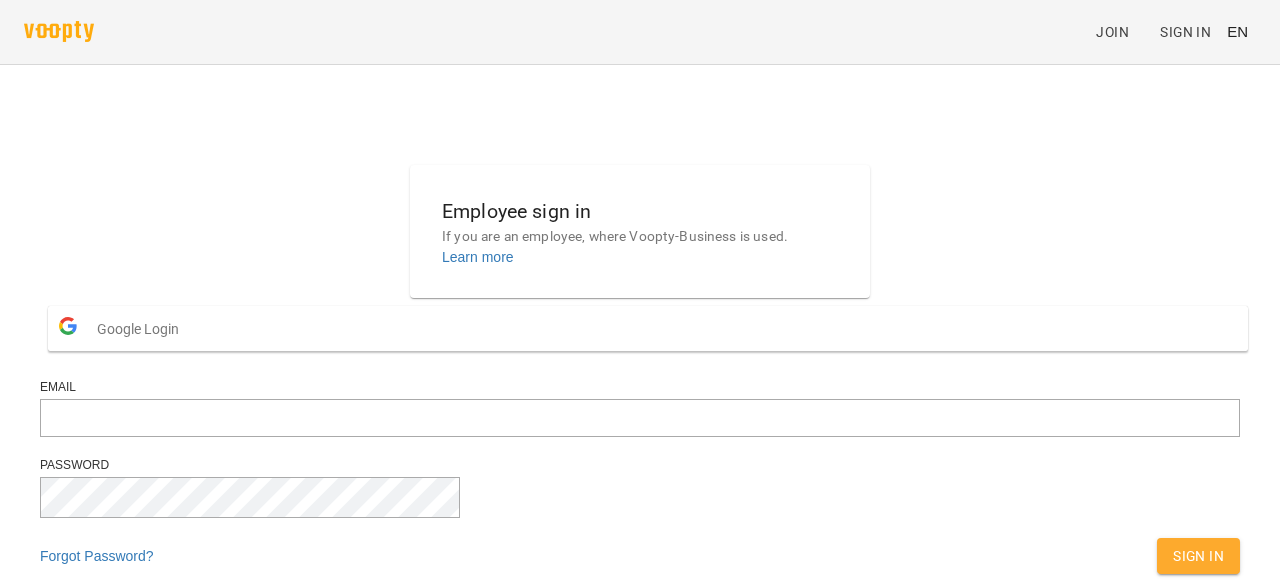 scroll, scrollTop: 0, scrollLeft: 0, axis: both 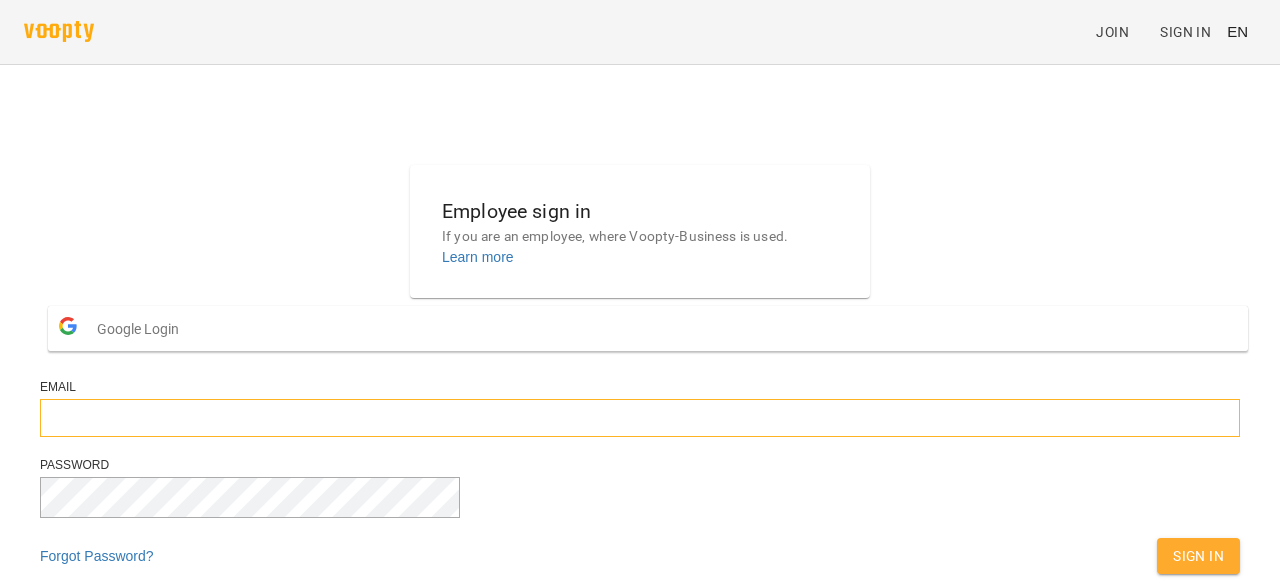 click at bounding box center [640, 418] 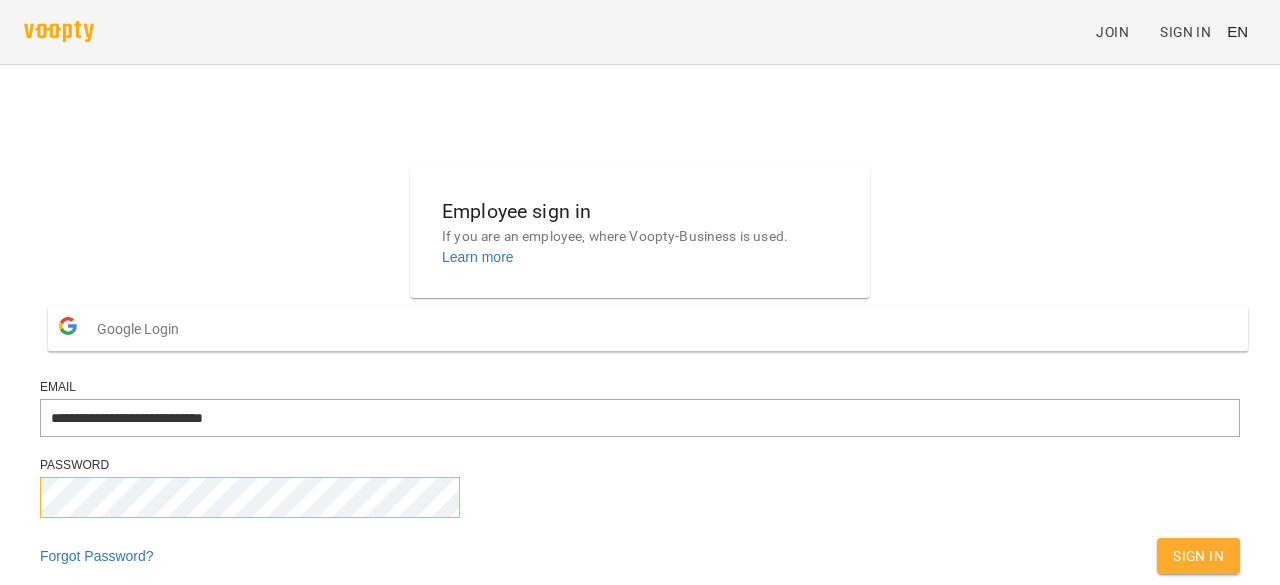 click on "Sign In" at bounding box center [1198, 556] 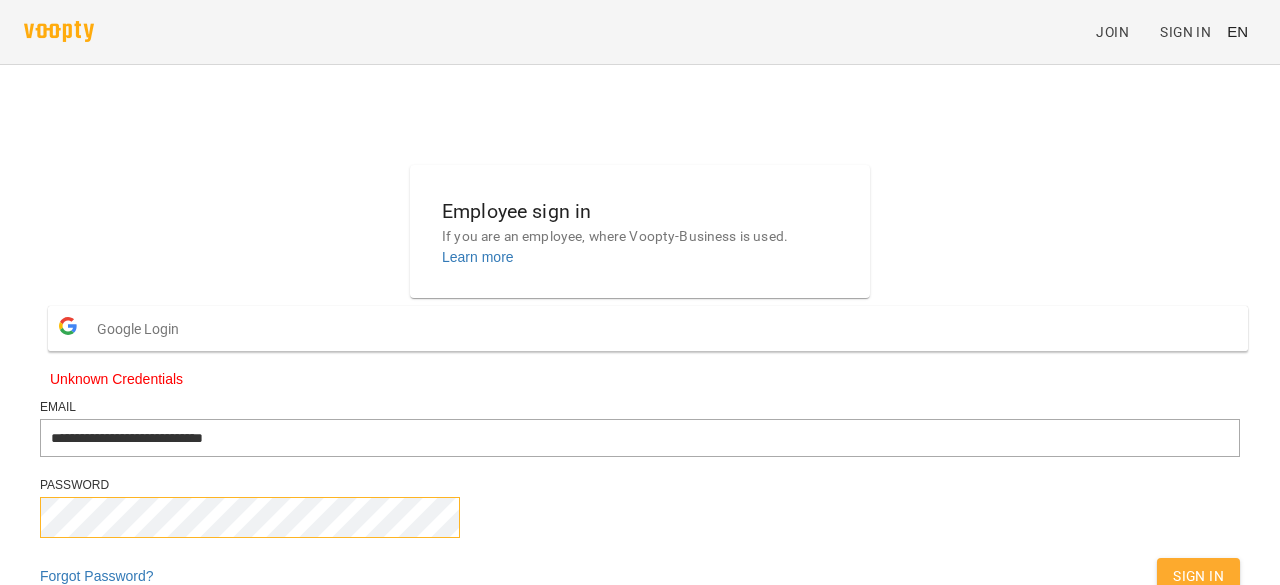 click on "Sign In" at bounding box center (1198, 576) 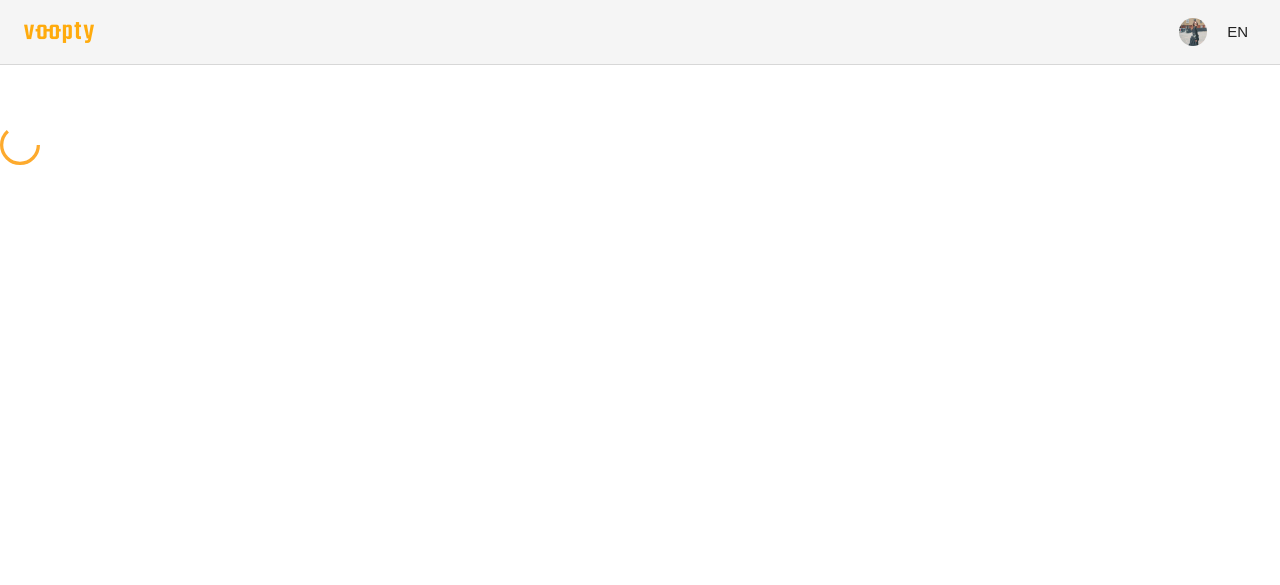 scroll, scrollTop: 0, scrollLeft: 0, axis: both 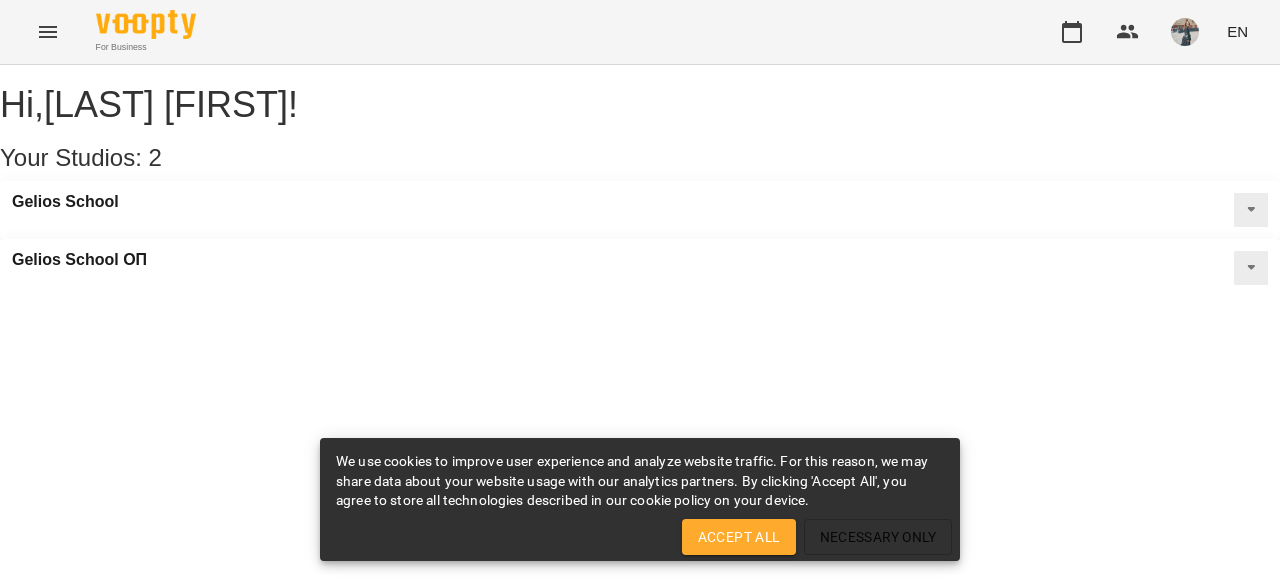 click at bounding box center [48, 32] 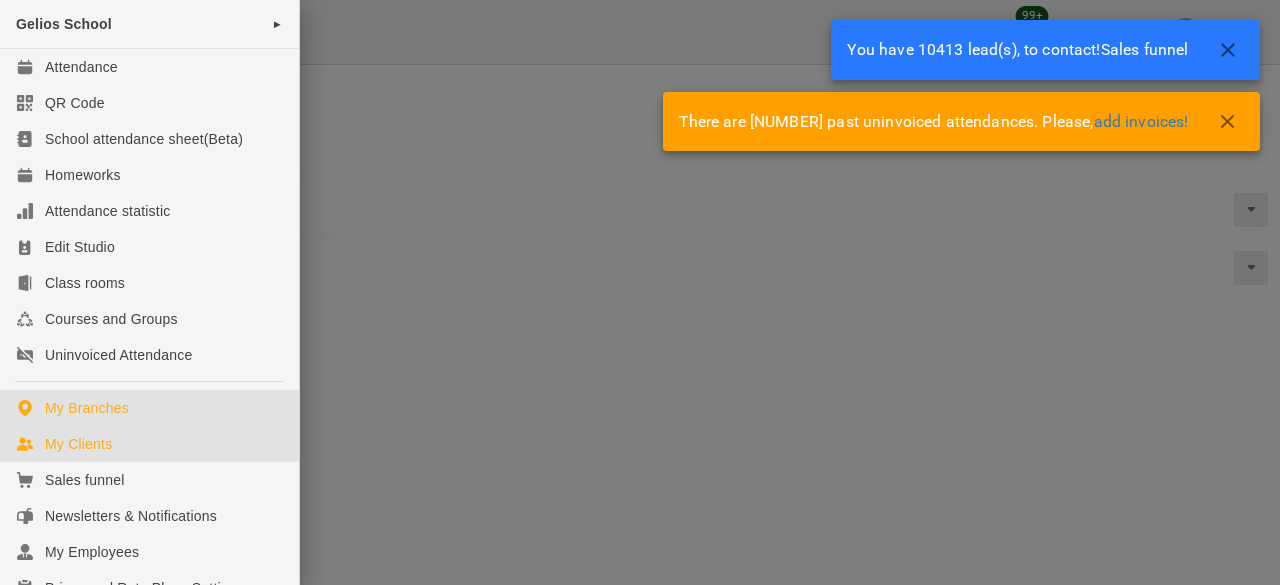 click on "My Clients" at bounding box center [149, 444] 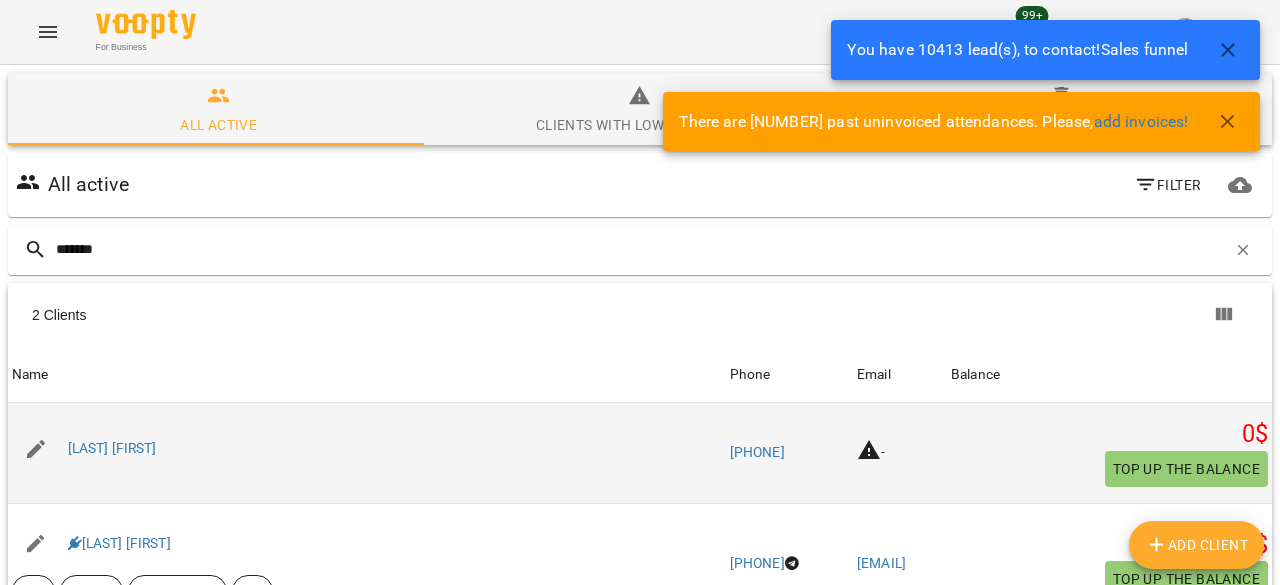 scroll, scrollTop: 160, scrollLeft: 0, axis: vertical 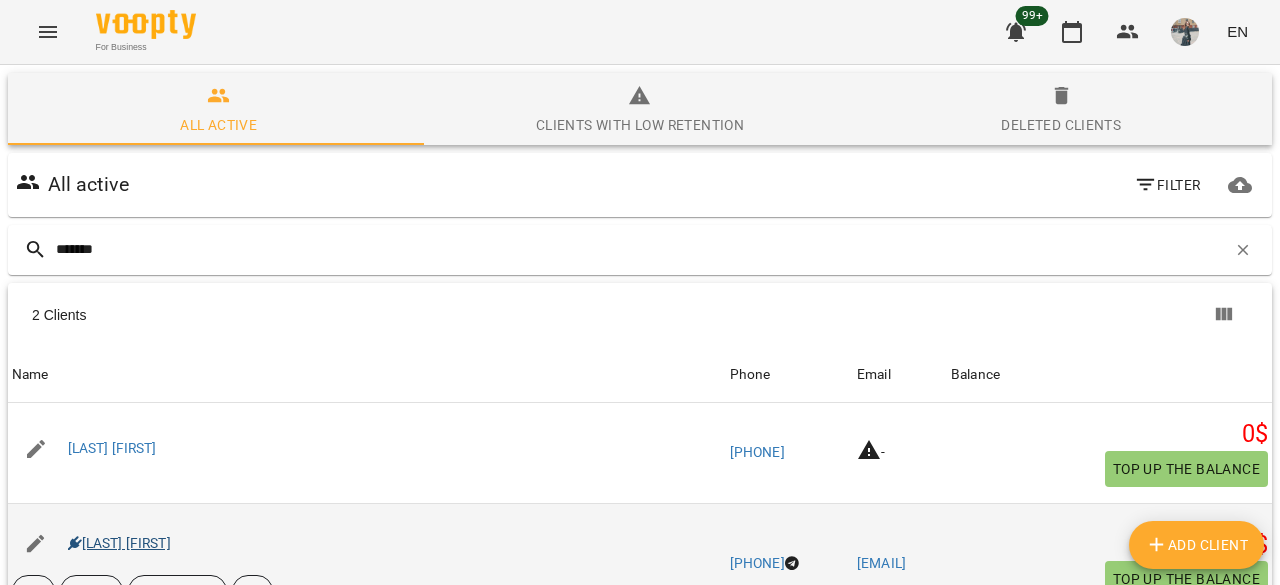 type on "*******" 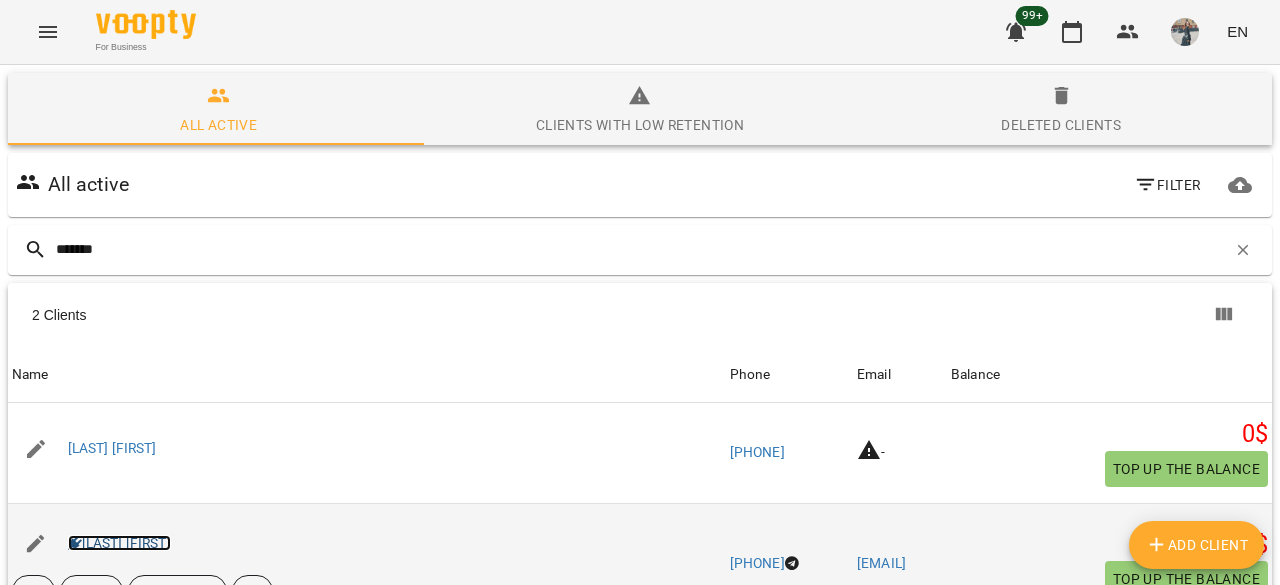 click on "[LAST] [FIRST]" at bounding box center (119, 543) 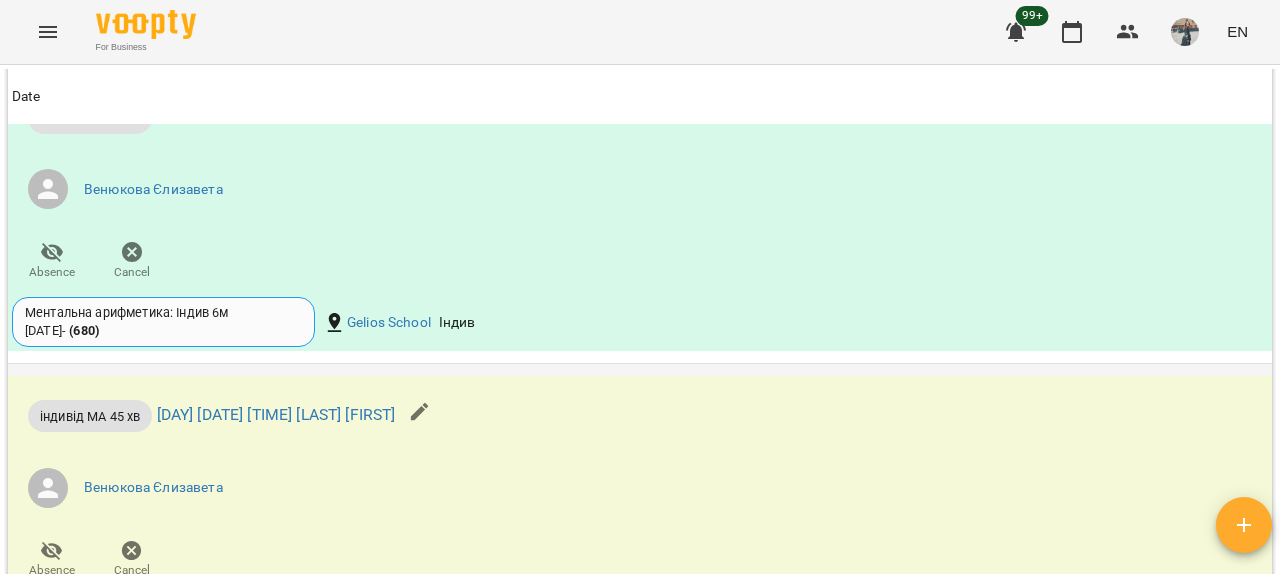 scroll, scrollTop: 3096, scrollLeft: 0, axis: vertical 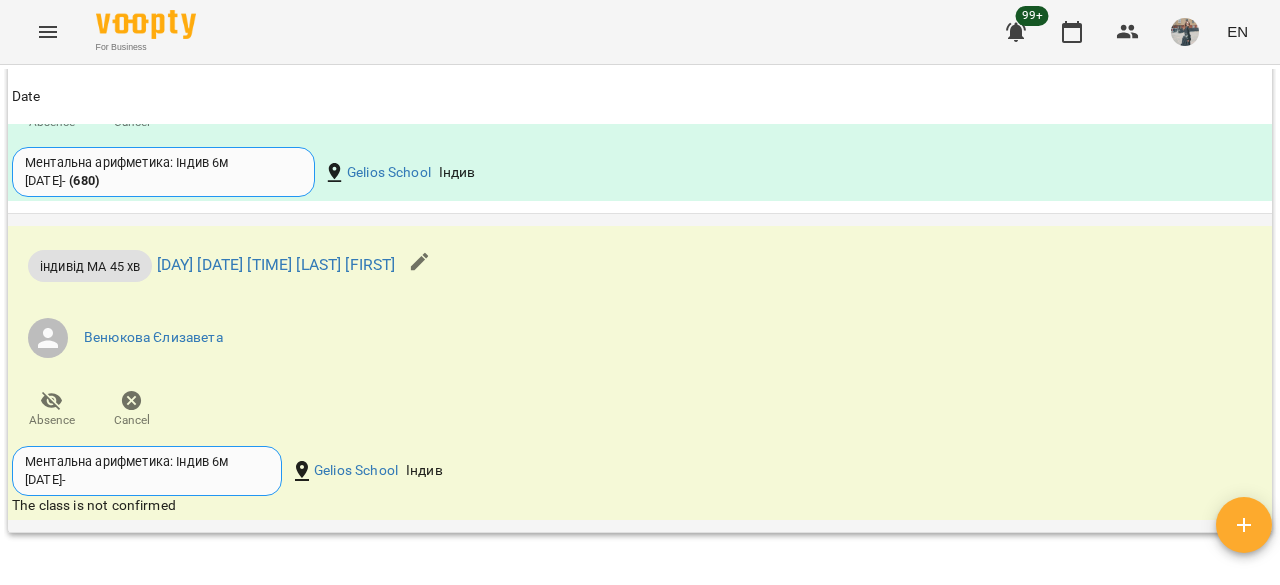 click at bounding box center (420, 262) 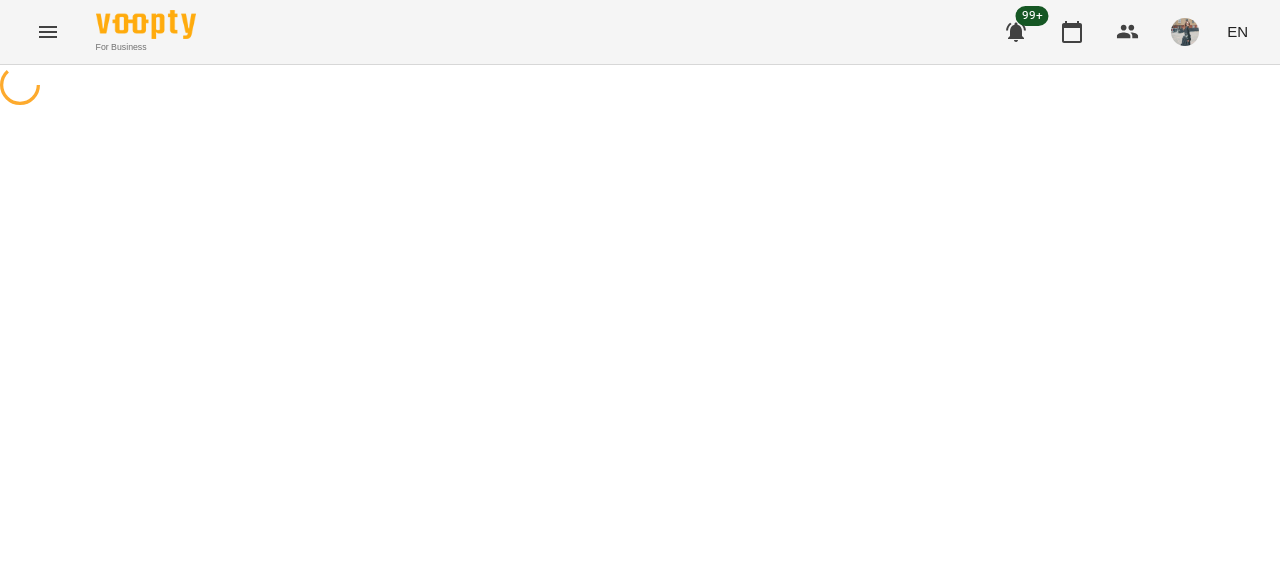 select on "**********" 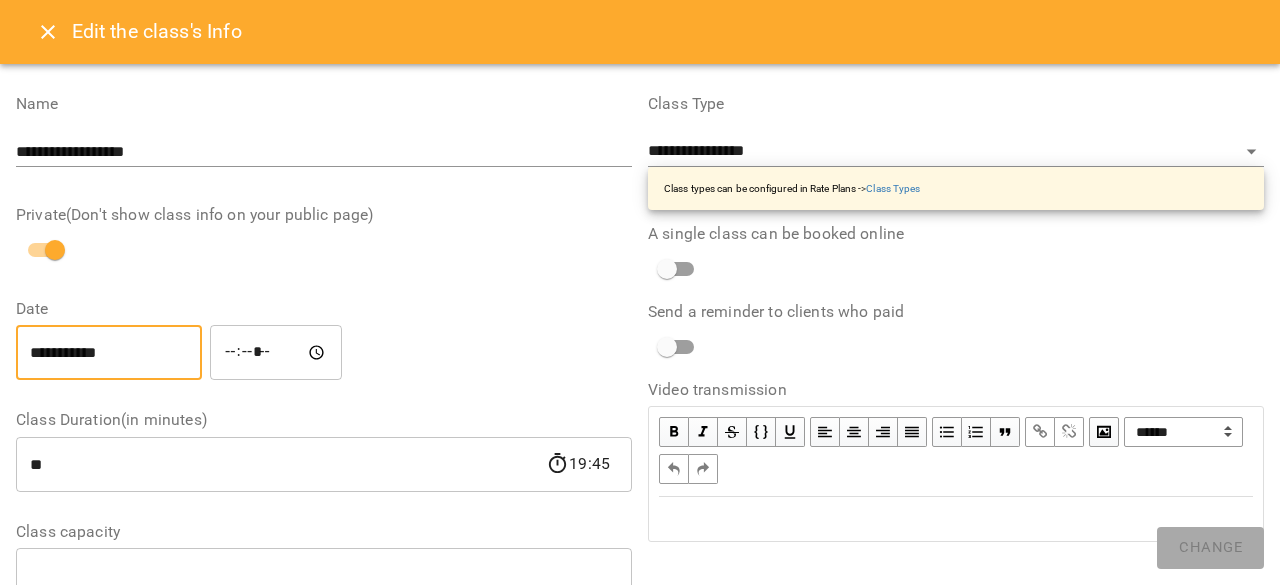 click on "**********" at bounding box center (109, 353) 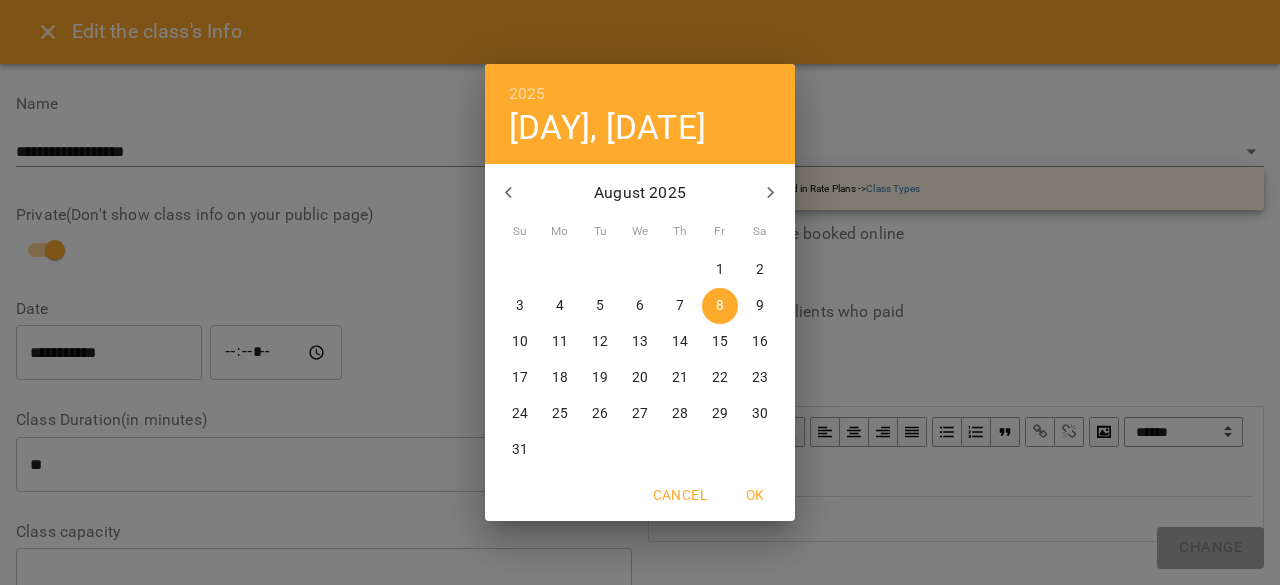 click on "10" at bounding box center [520, 342] 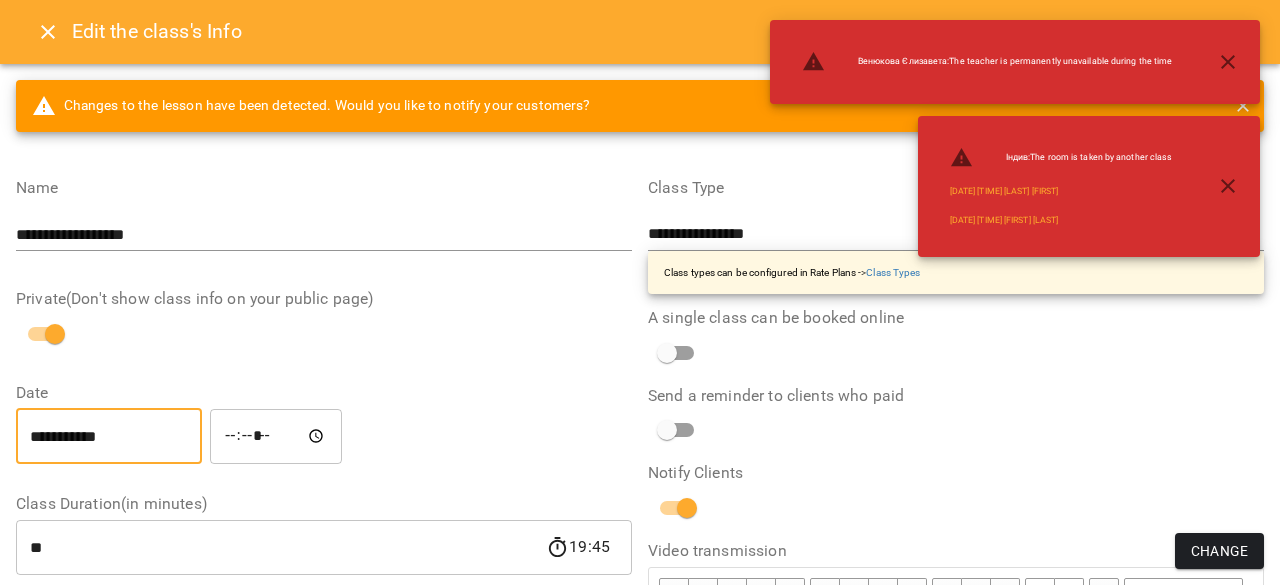 click on "*****" at bounding box center (276, 436) 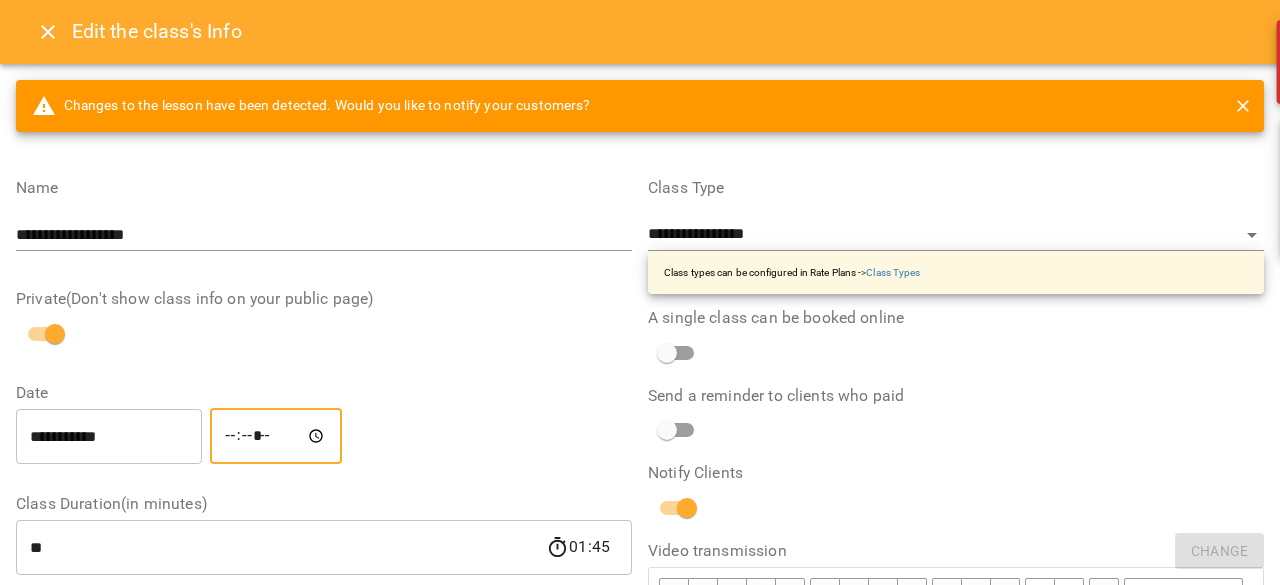 type on "*****" 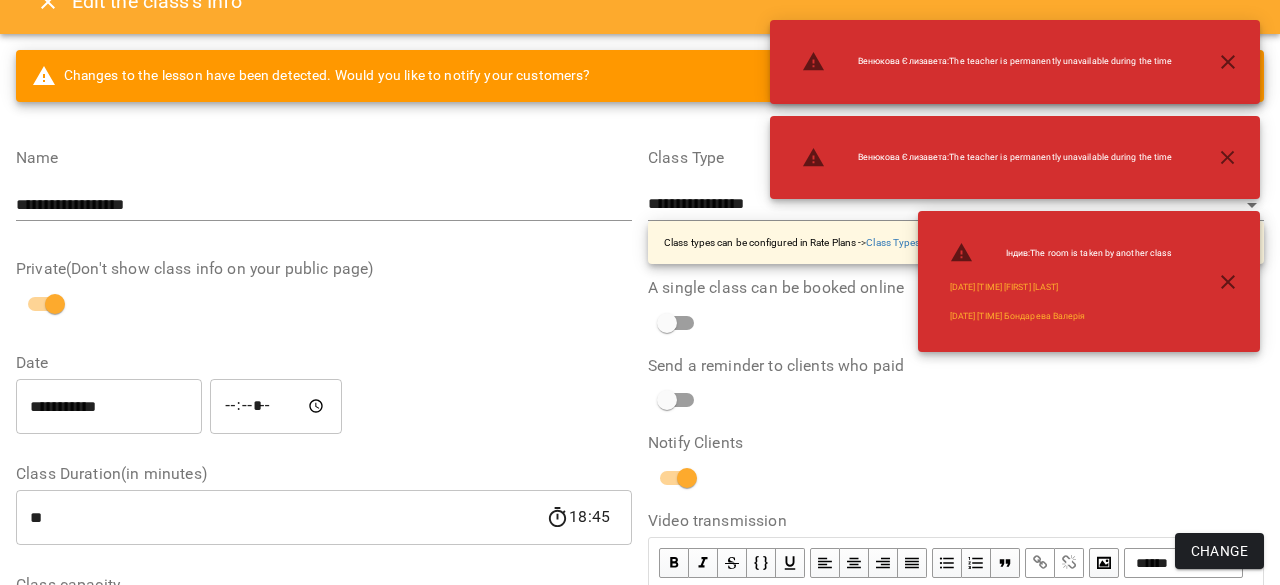 scroll, scrollTop: 40, scrollLeft: 0, axis: vertical 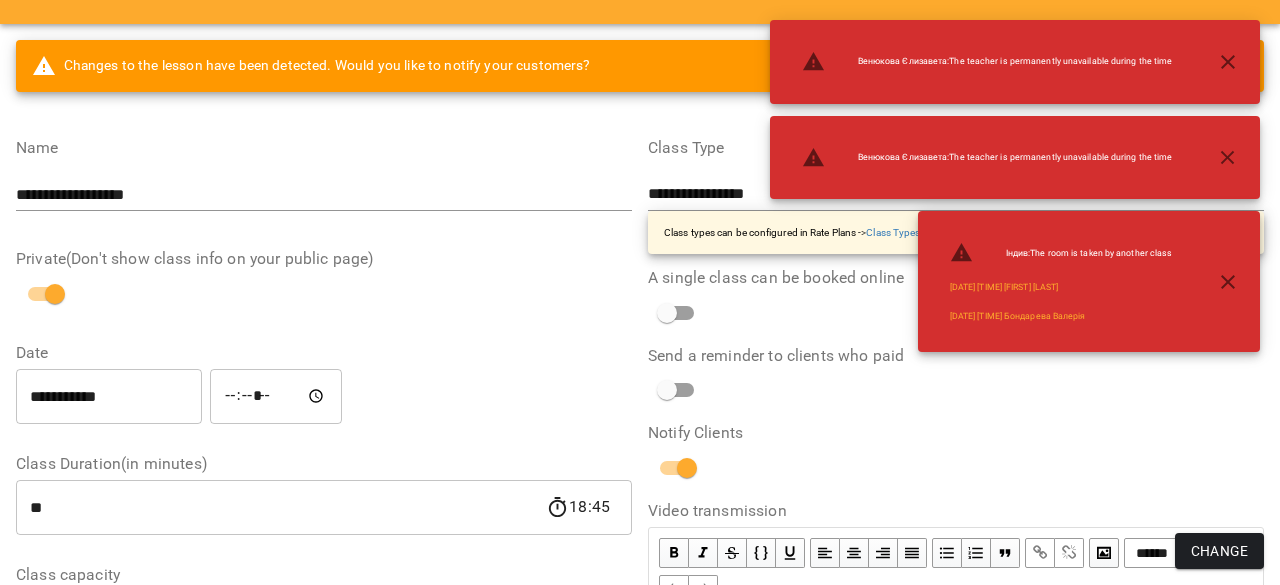 click on "Change" at bounding box center (1219, 551) 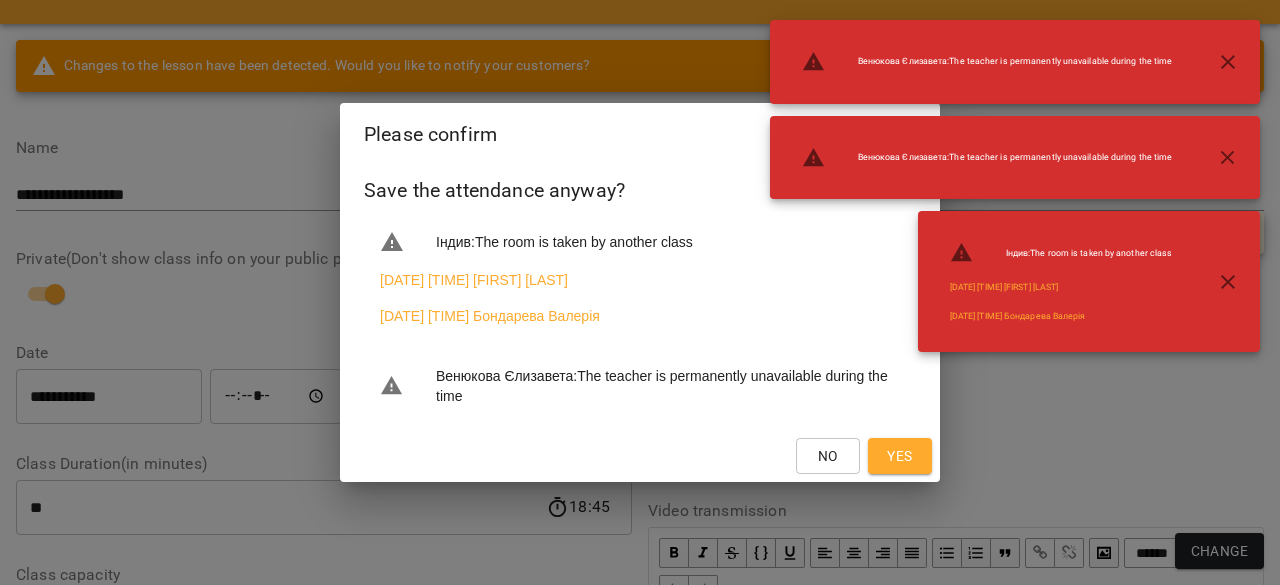 click on "Yes" at bounding box center (899, 456) 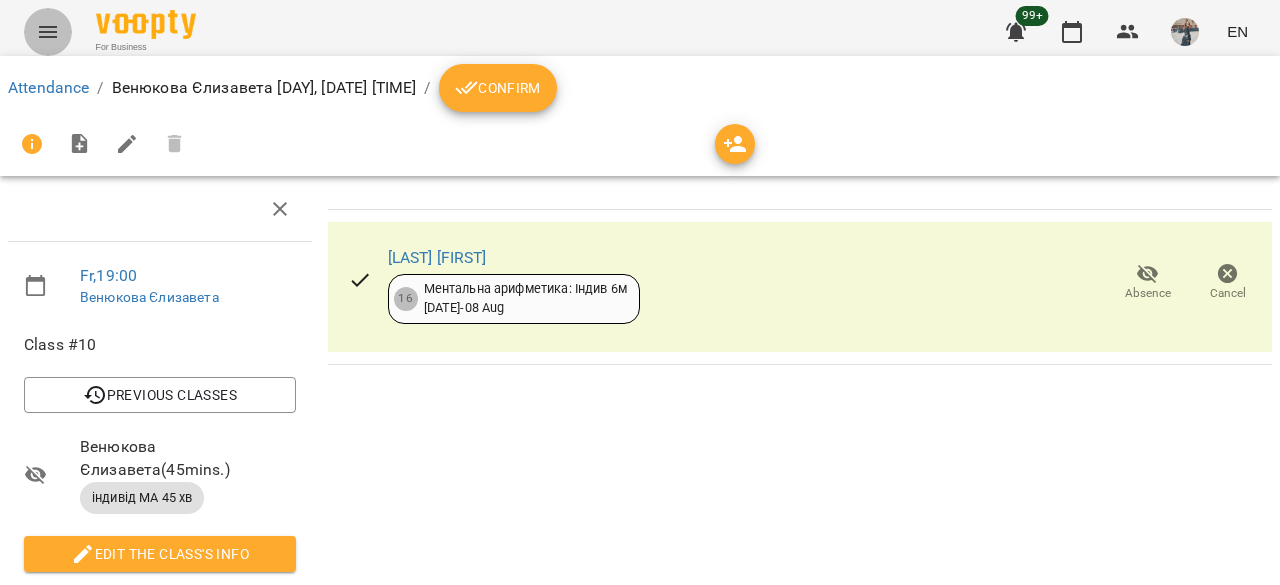 click at bounding box center (48, 32) 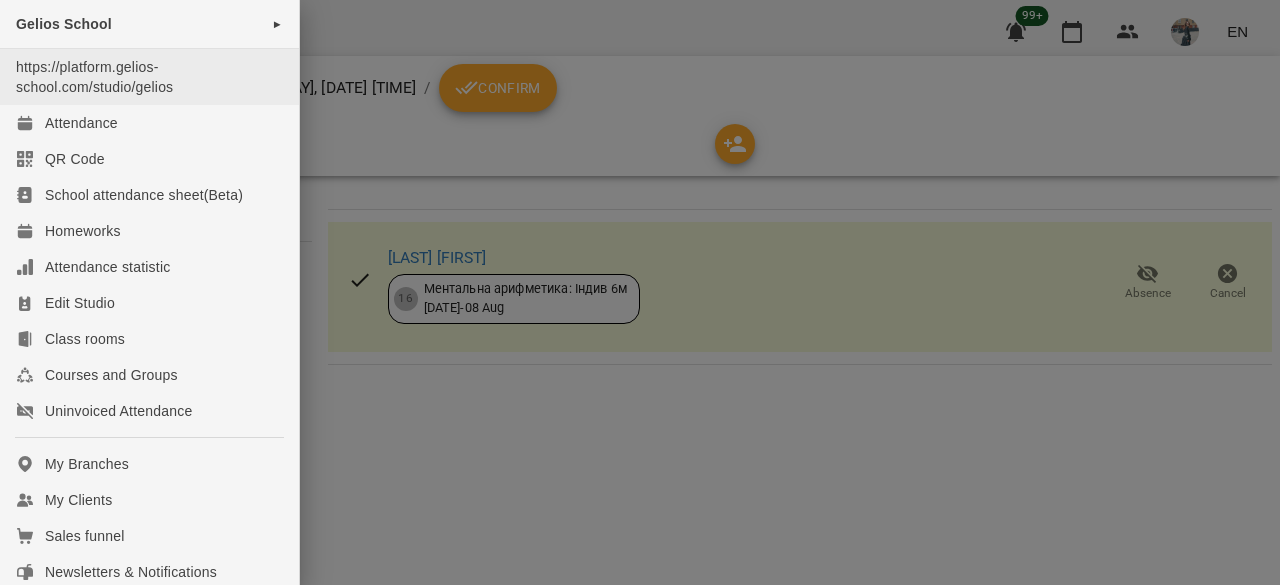 click on "https://platform.gelios-school.com/studio/gelios" at bounding box center (149, 77) 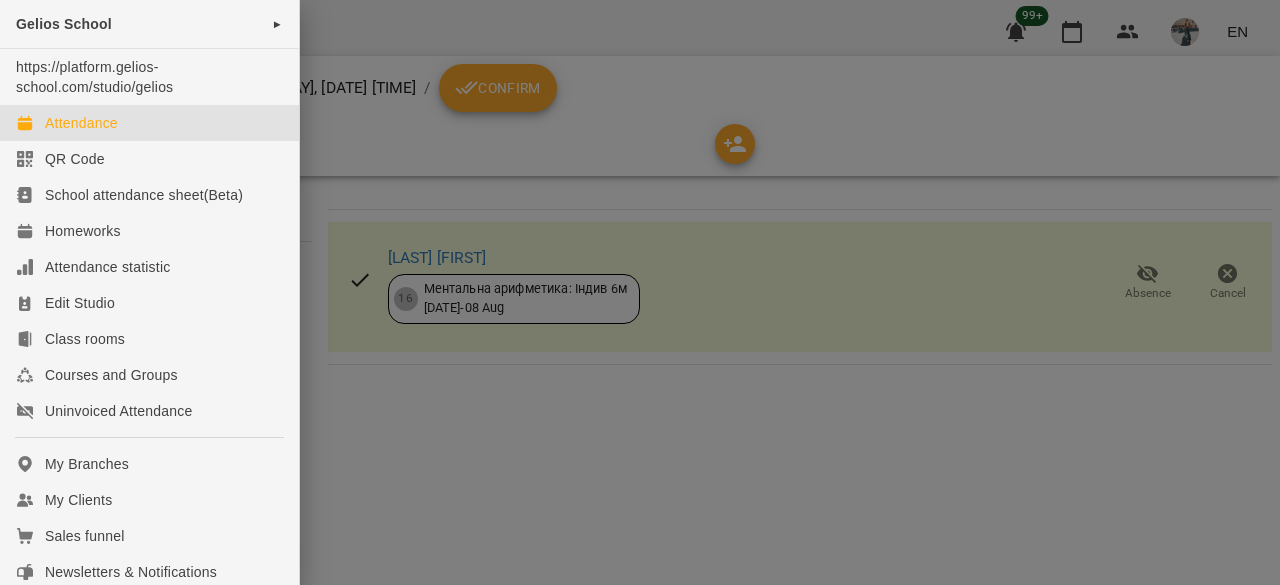 click on "Attendance" at bounding box center [149, 123] 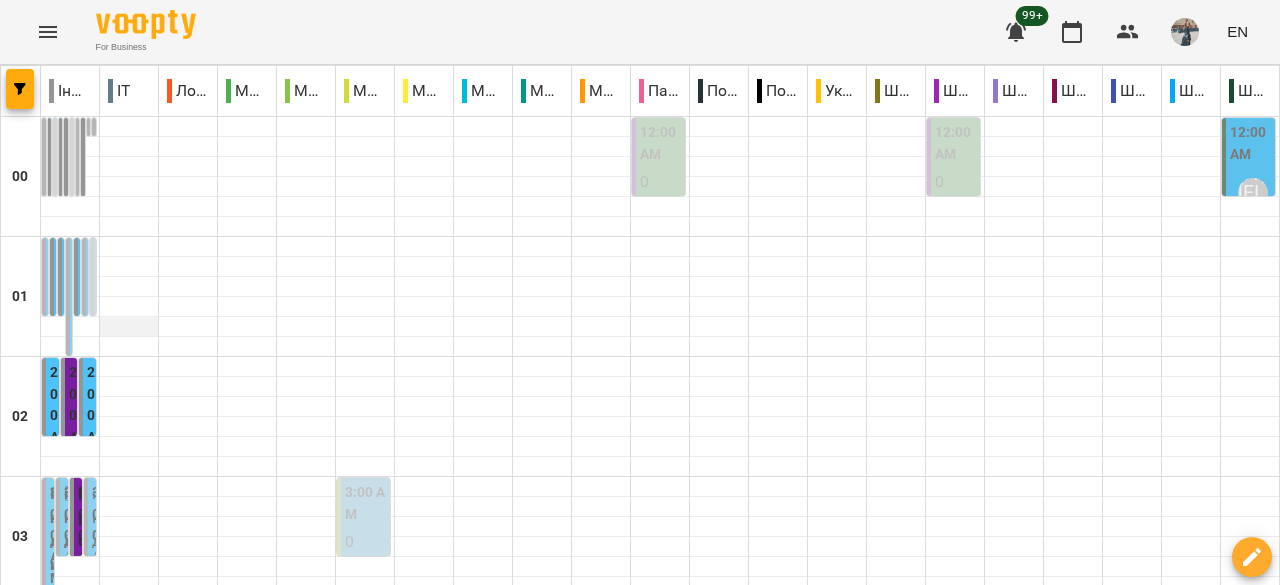 scroll, scrollTop: 200, scrollLeft: 0, axis: vertical 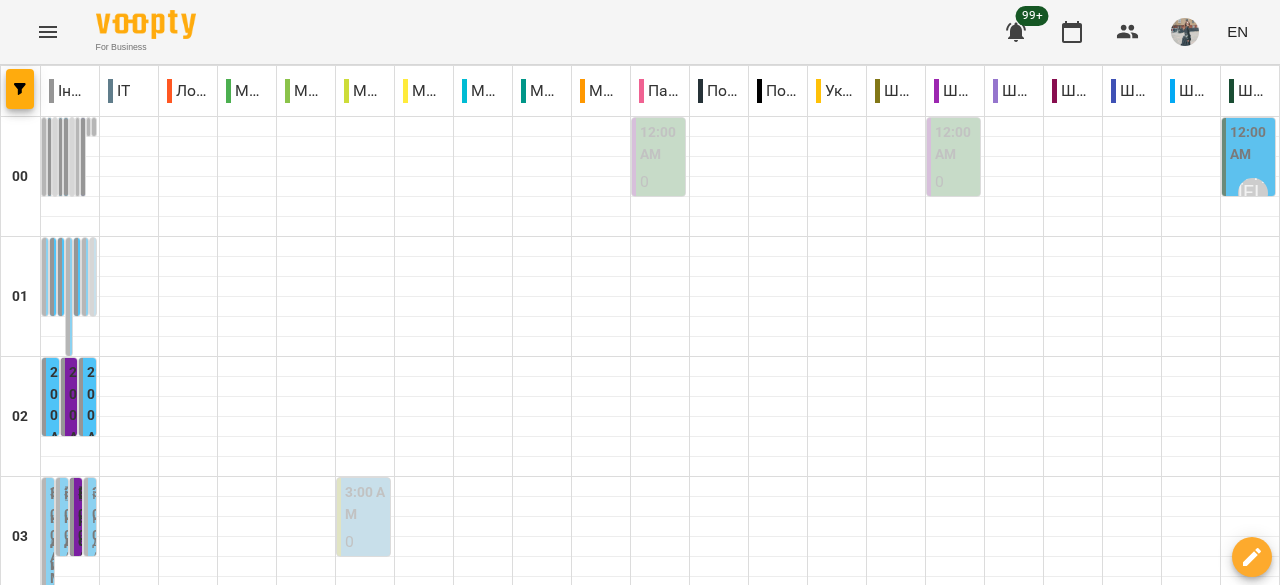 click at bounding box center [21, 91] 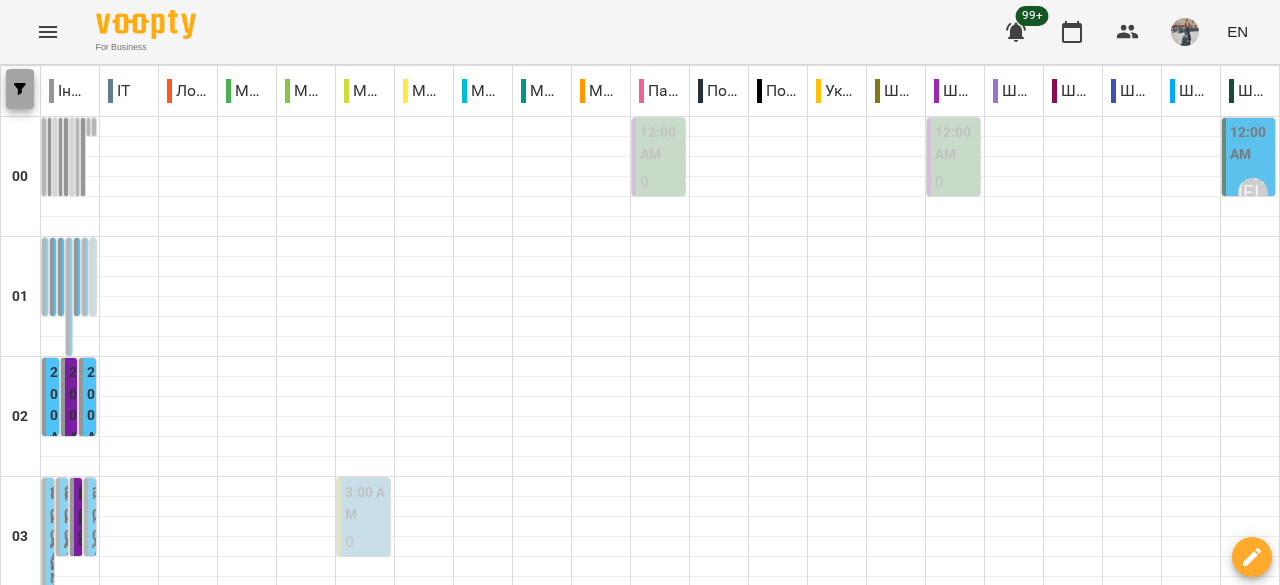 click at bounding box center (20, 89) 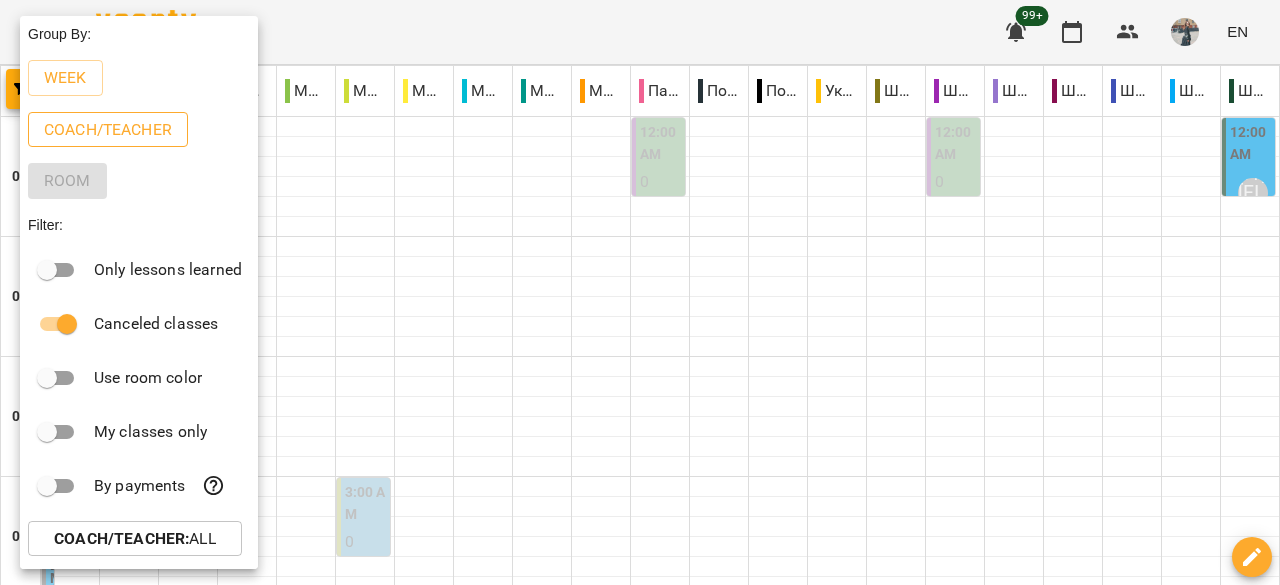 click on "Coach/Teacher" at bounding box center [108, 130] 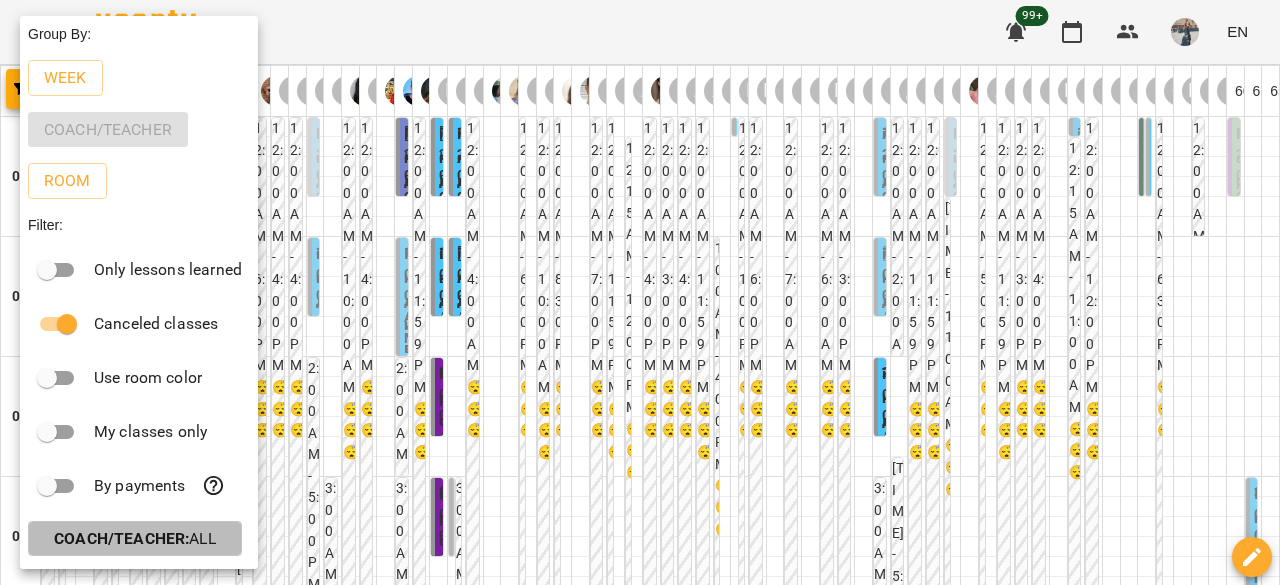 click on "Coach/Teacher :" at bounding box center (121, 538) 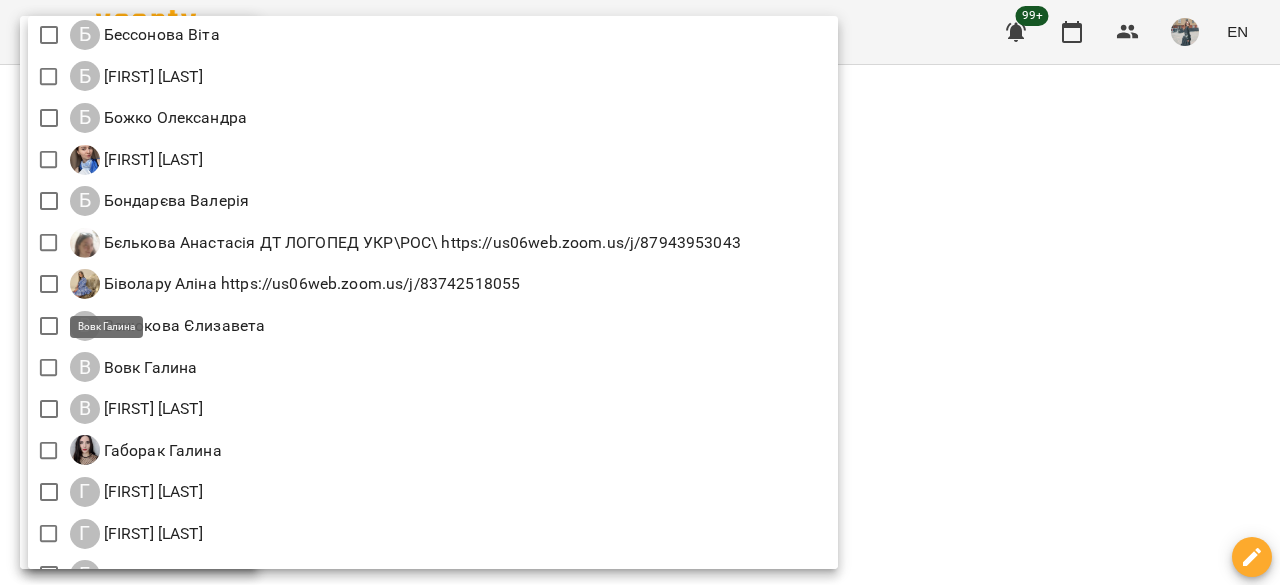 scroll, scrollTop: 400, scrollLeft: 0, axis: vertical 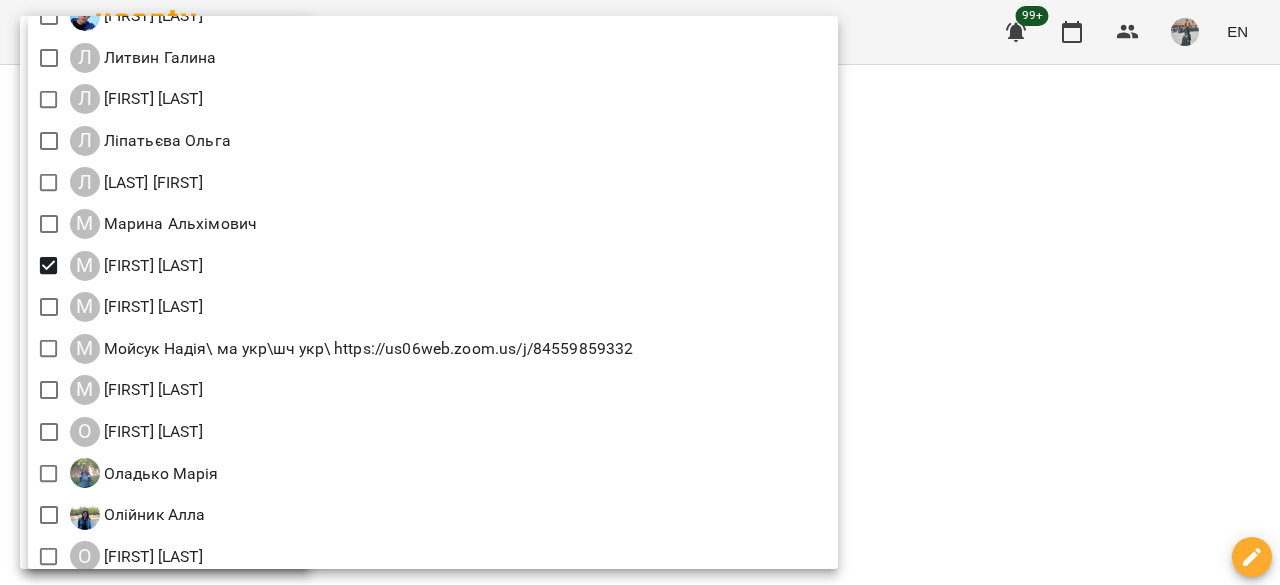 click at bounding box center (640, 292) 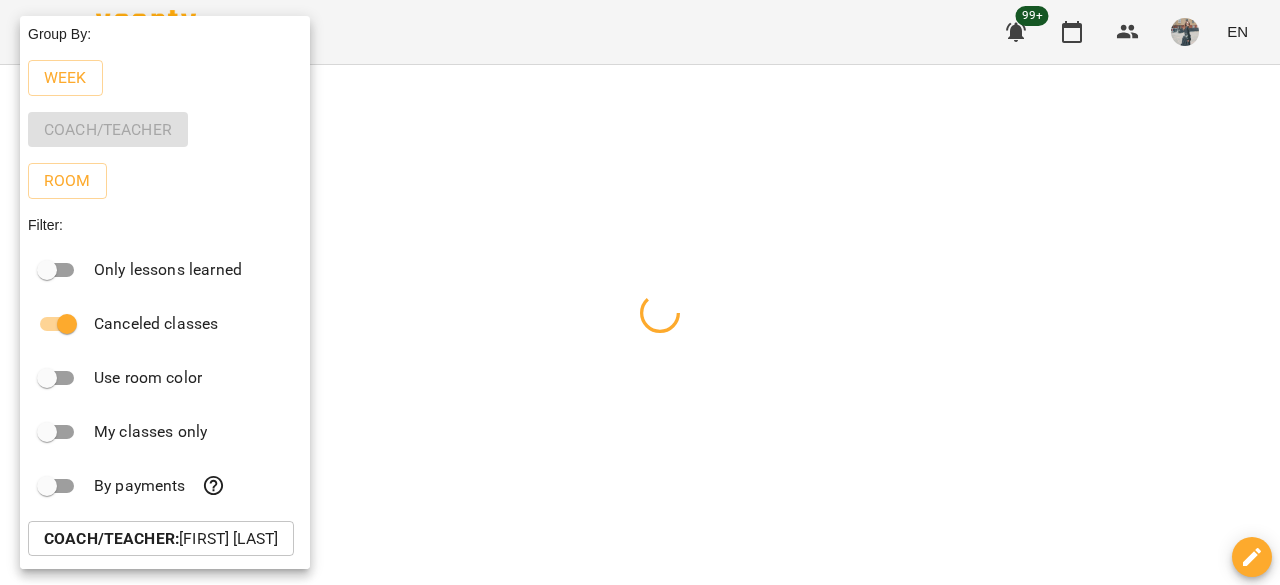 click at bounding box center [640, 292] 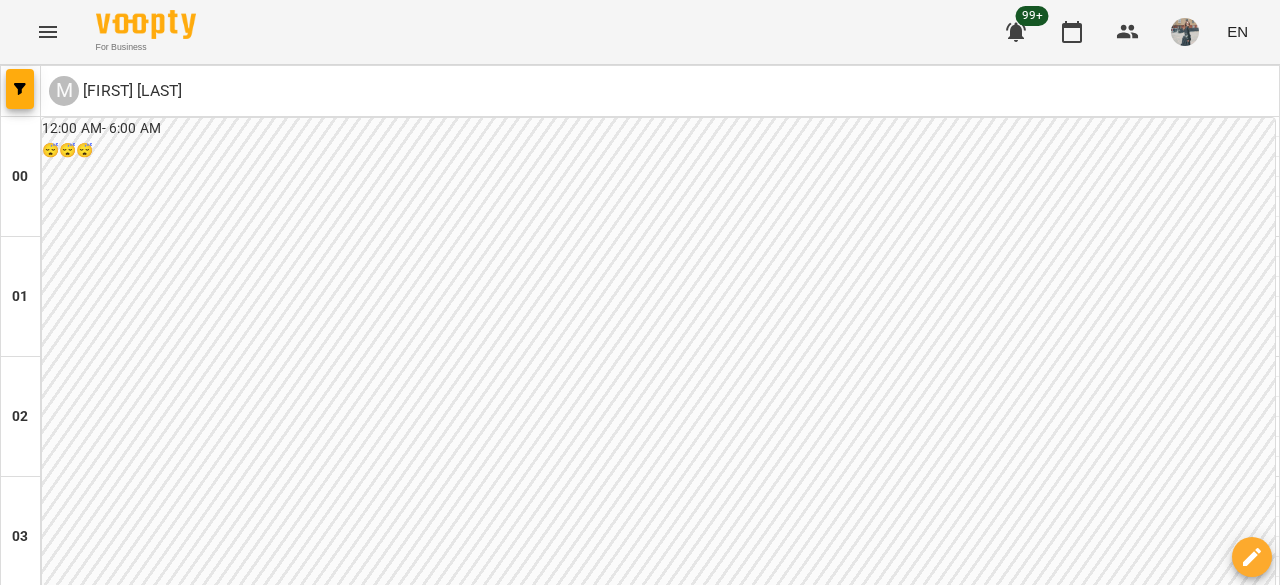 scroll, scrollTop: 1600, scrollLeft: 0, axis: vertical 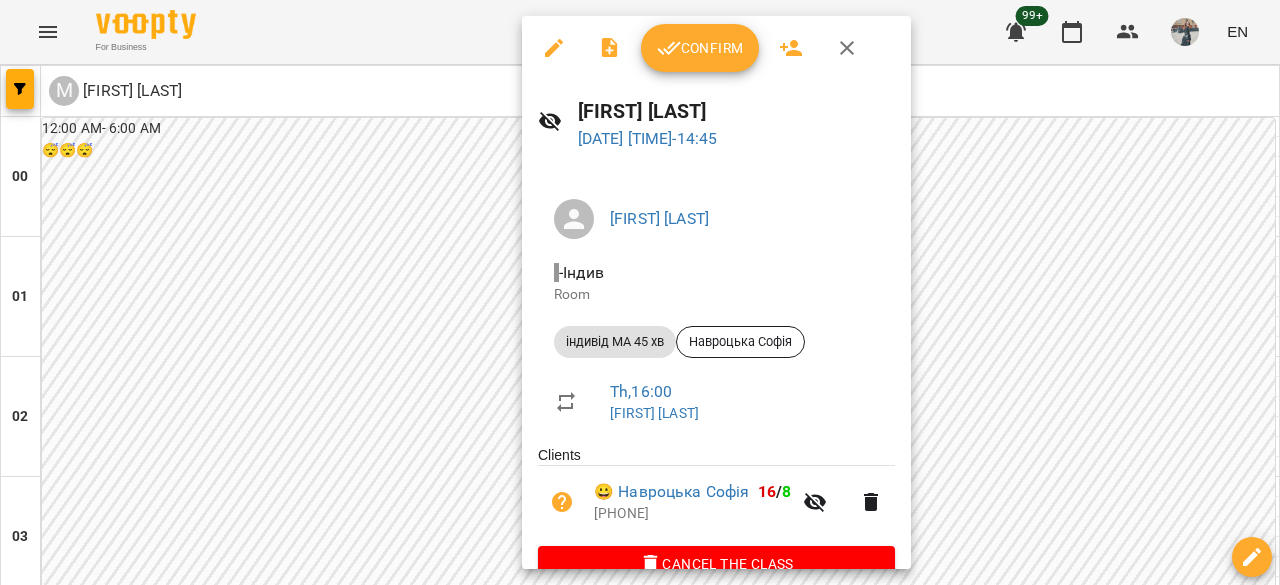 click at bounding box center (640, 292) 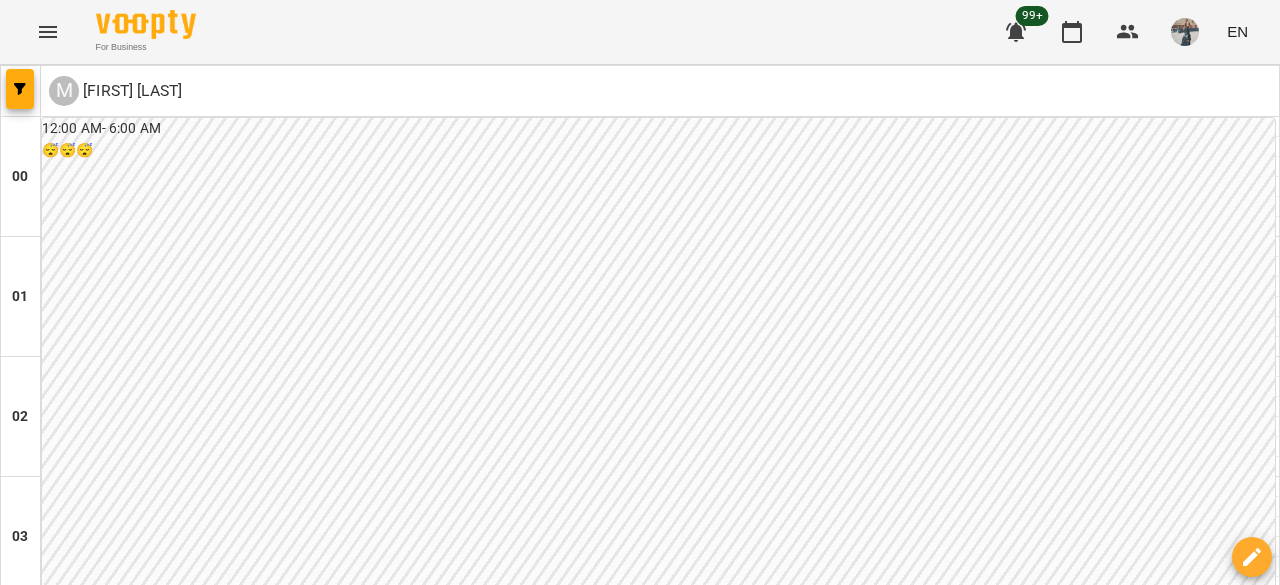 scroll, scrollTop: 1900, scrollLeft: 0, axis: vertical 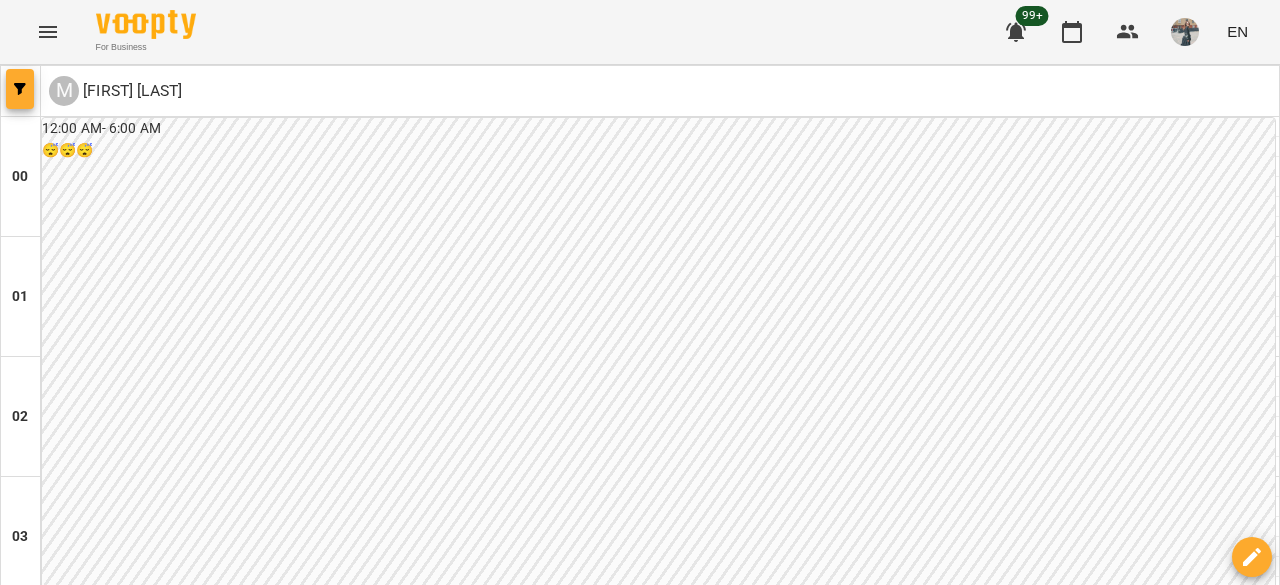 click at bounding box center (20, 89) 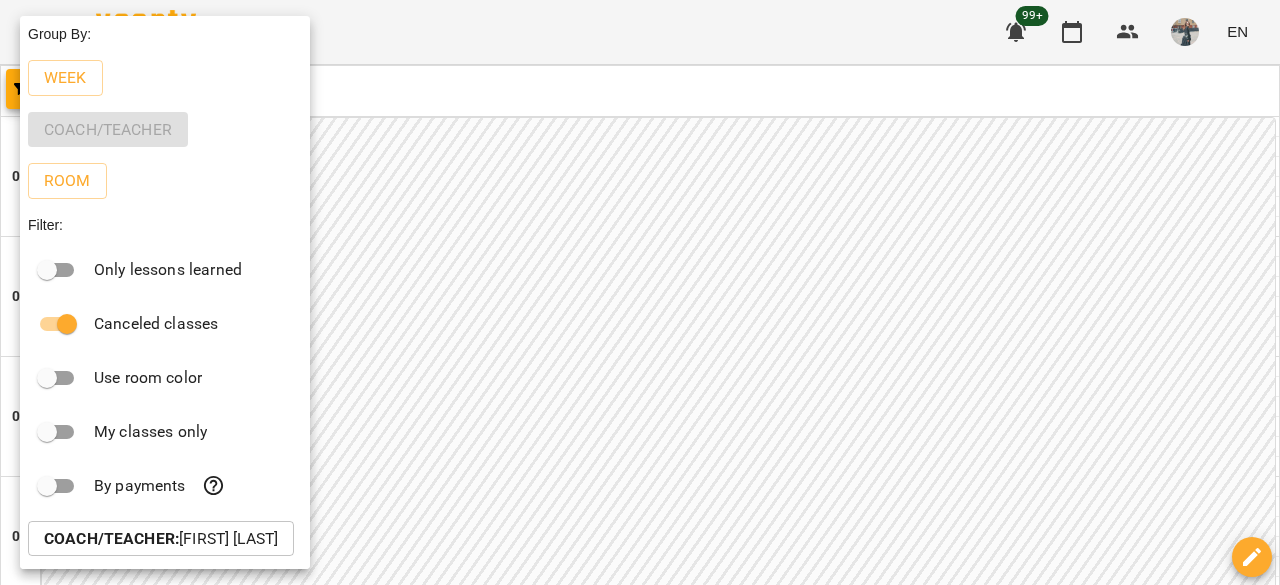 click at bounding box center [640, 292] 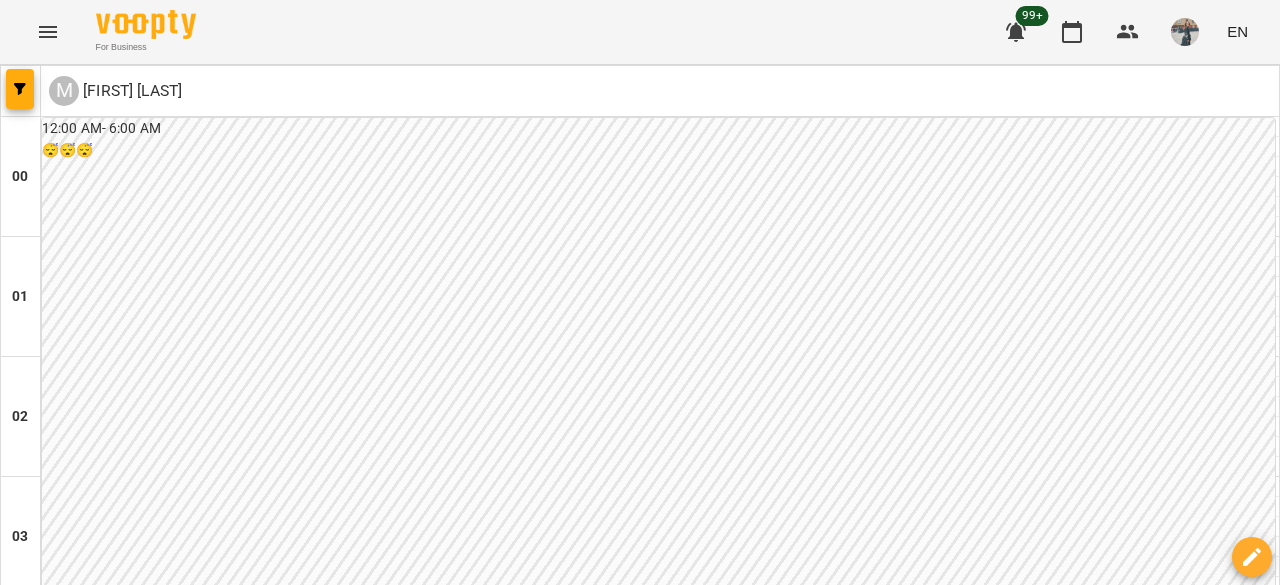 click on "[TIME] [FIRST] [LAST] 0 індивід шч 45 хв ([LAST] [FIRST])" at bounding box center (349, 2208) 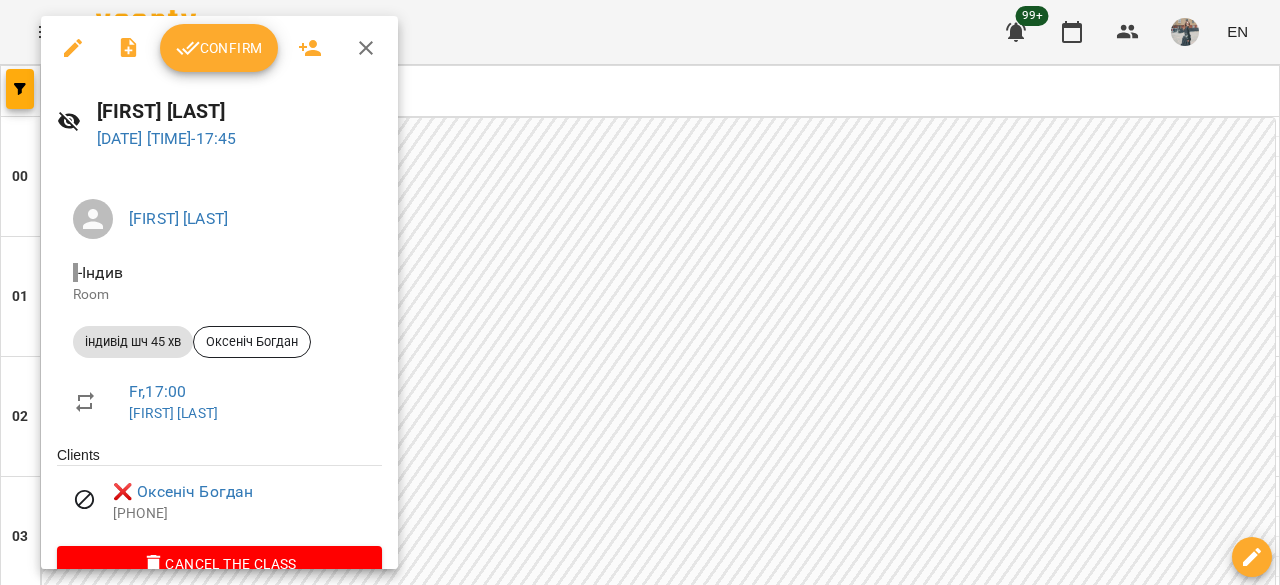click at bounding box center [640, 292] 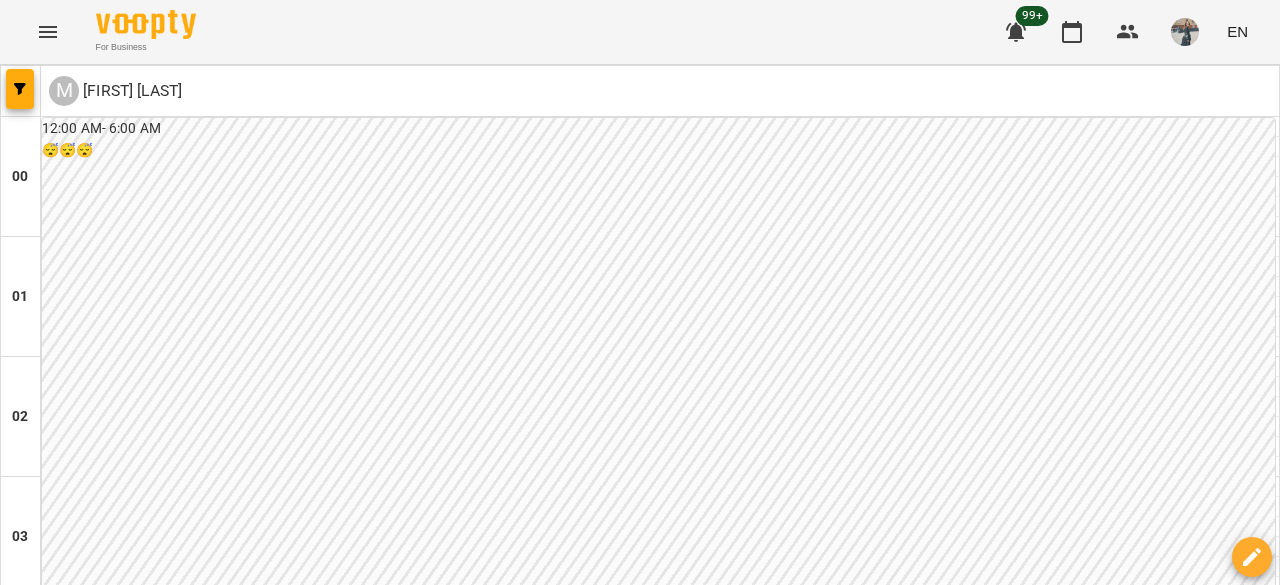 click at bounding box center [21, 91] 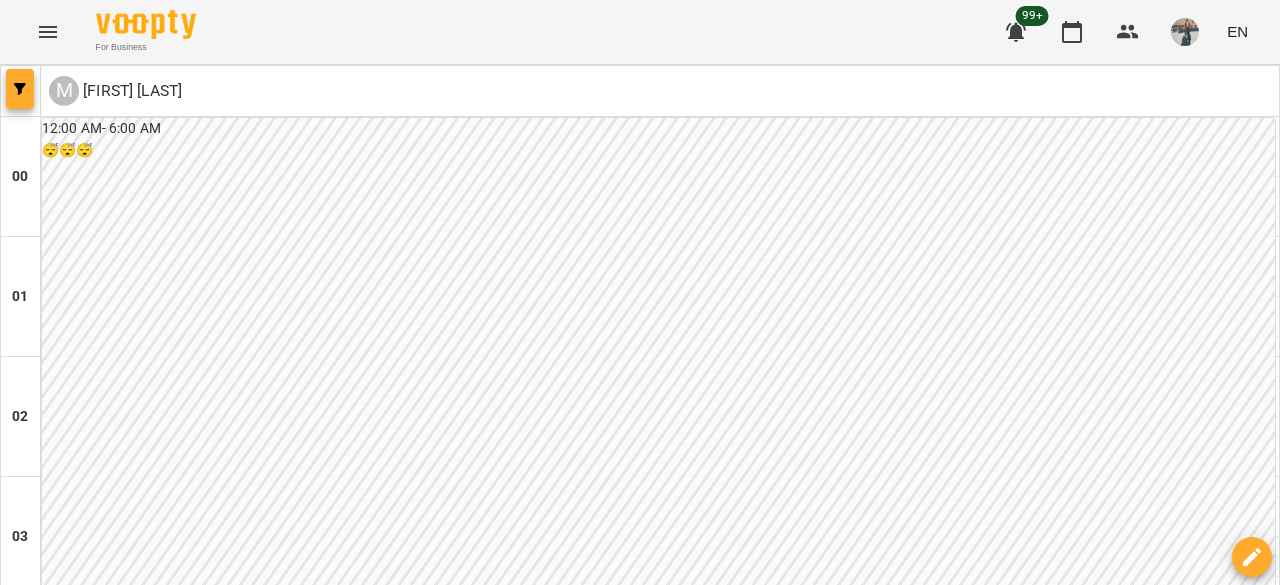 click at bounding box center (20, 89) 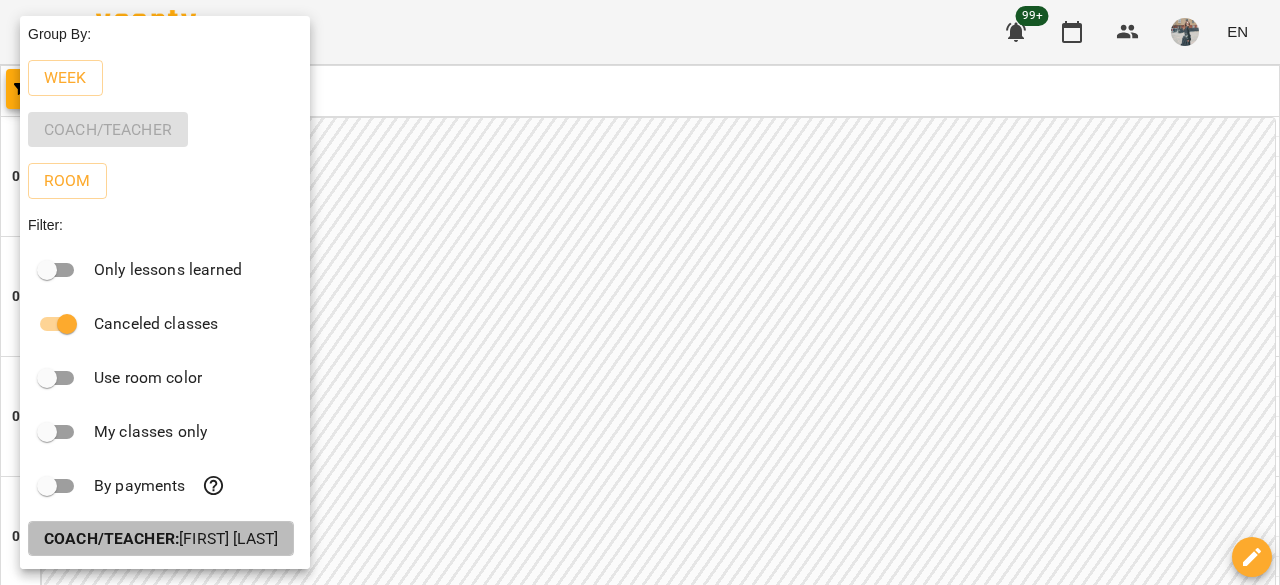 click on "Coach/Teacher : [FIRST] [LAST]" at bounding box center (161, 539) 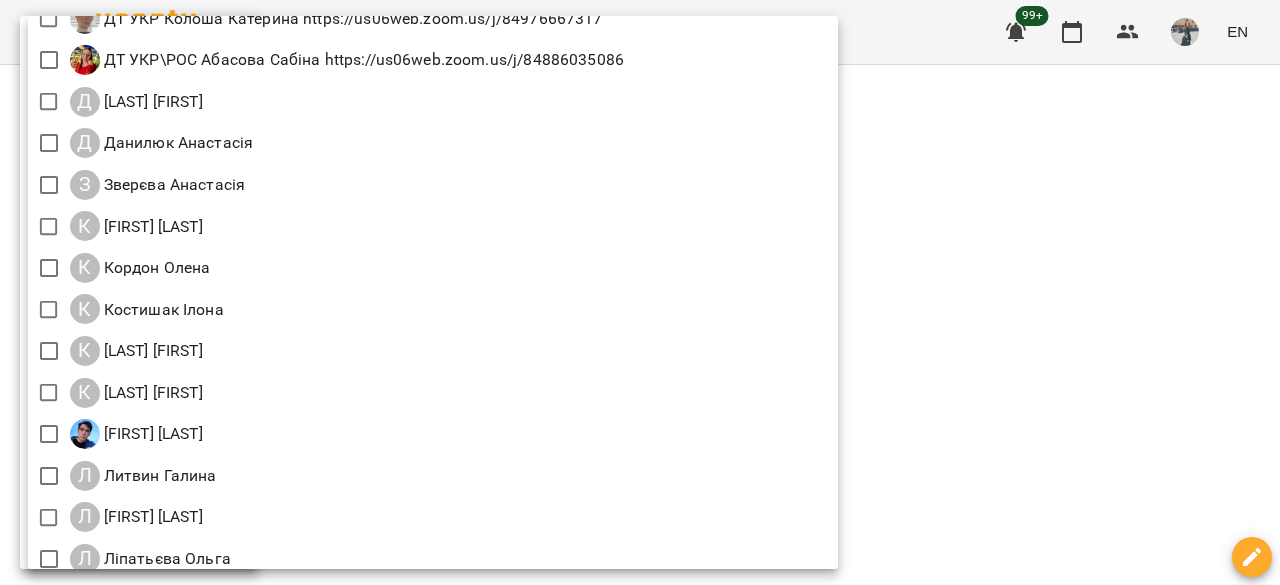scroll, scrollTop: 1300, scrollLeft: 0, axis: vertical 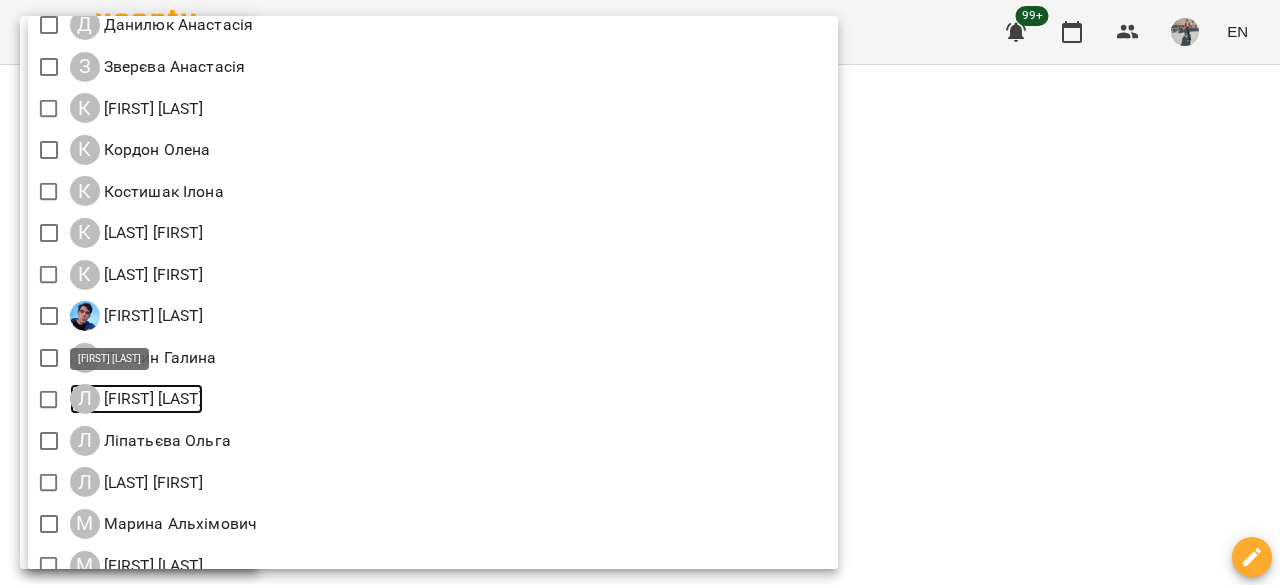 click on "[FIRST] [LAST] [FIRST]" at bounding box center [136, 399] 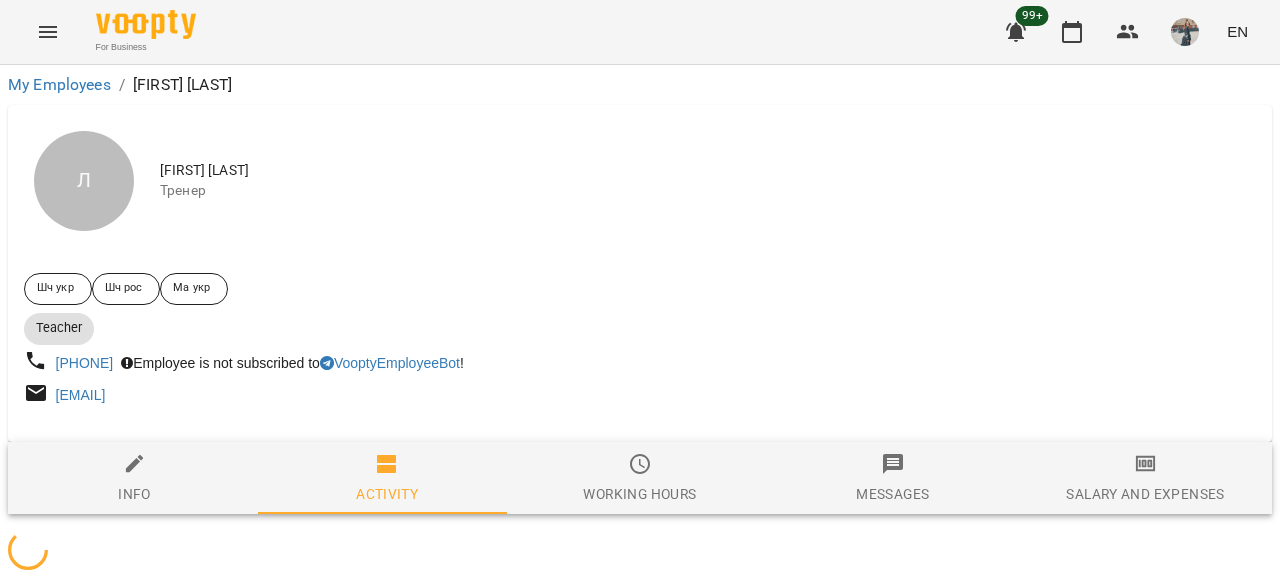 click 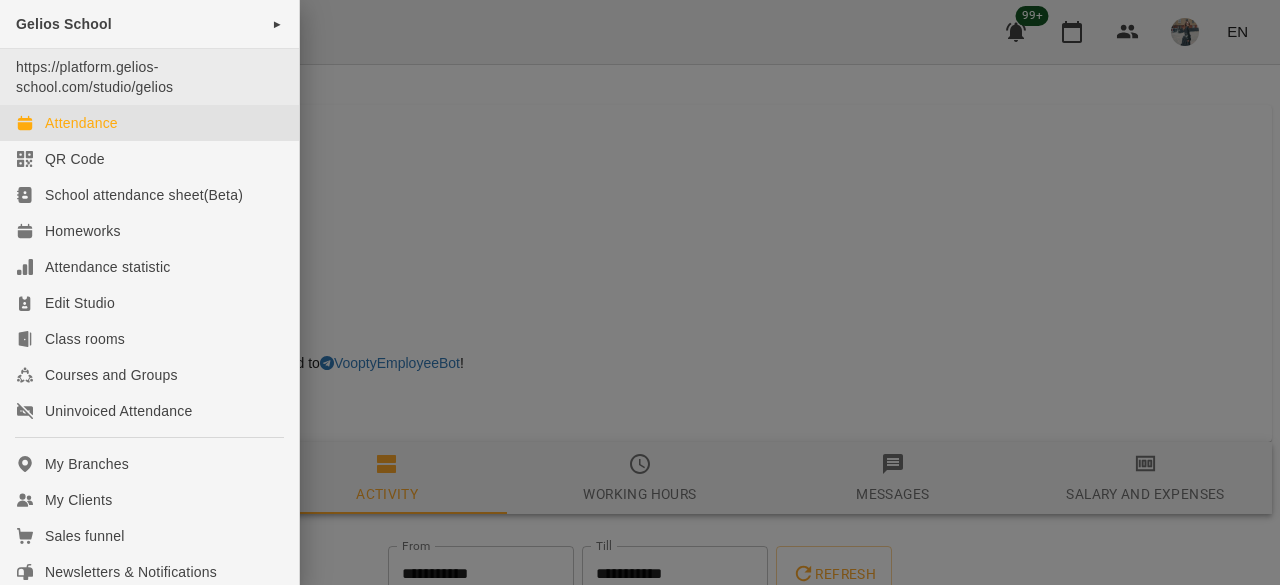 drag, startPoint x: 73, startPoint y: 118, endPoint x: 83, endPoint y: 88, distance: 31.622776 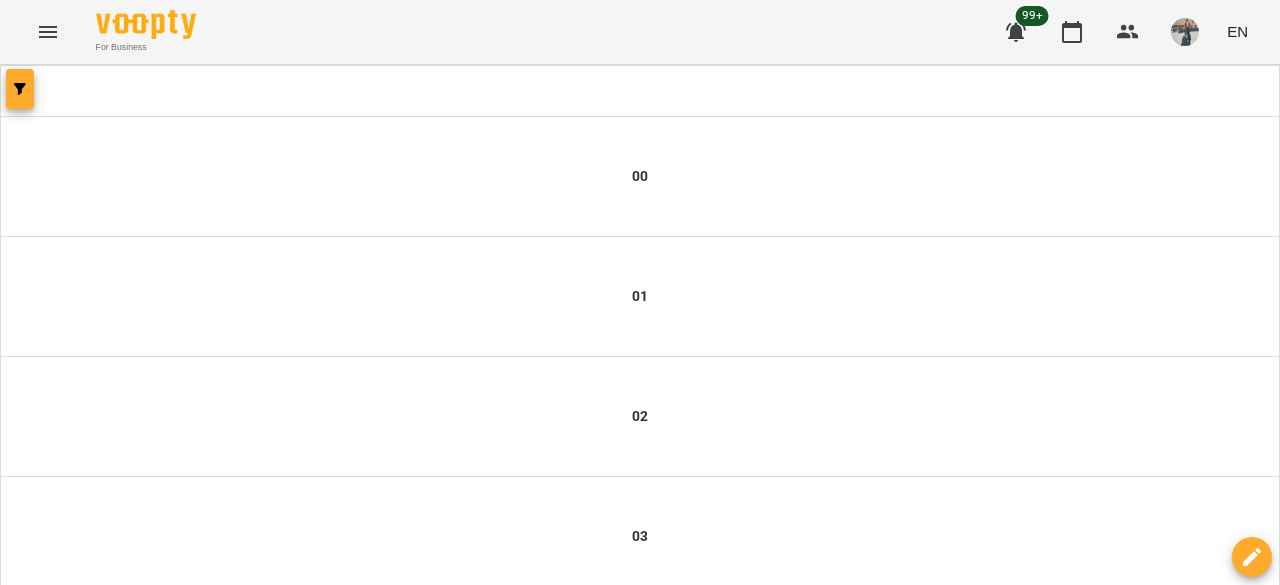 click at bounding box center (20, 89) 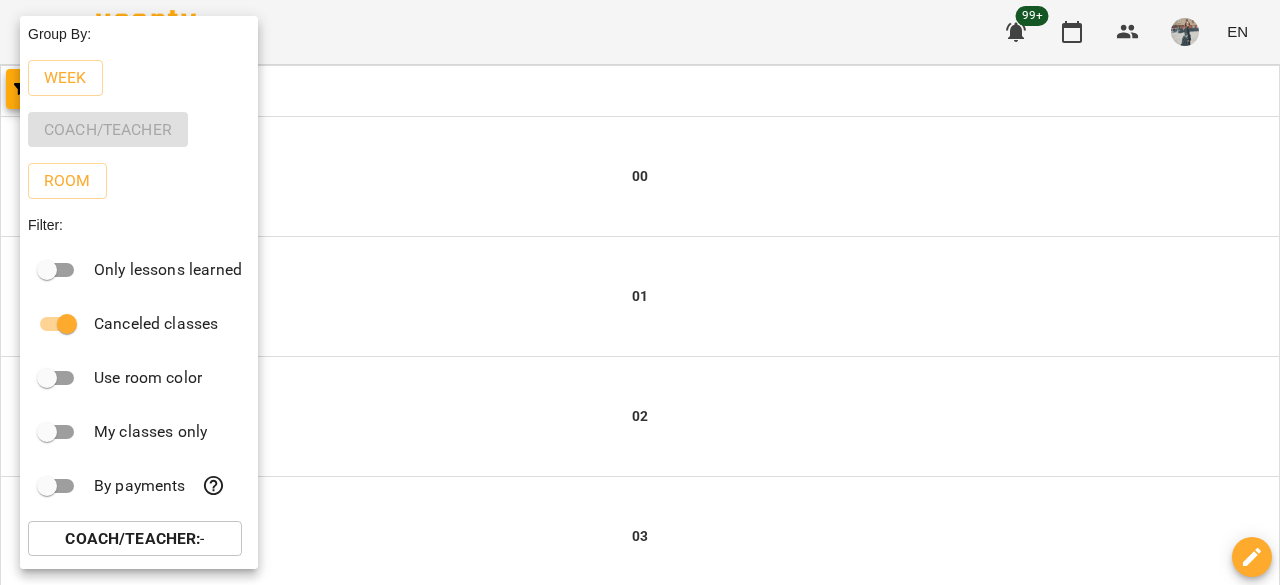 click on "Coach/Teacher :" at bounding box center [132, 538] 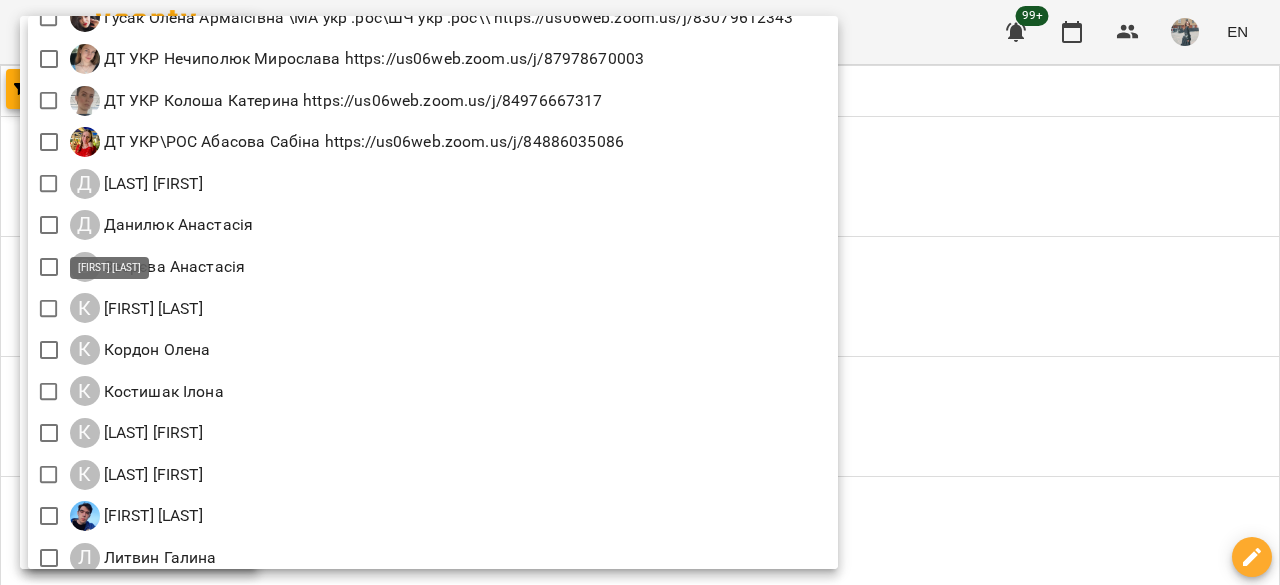 scroll, scrollTop: 1400, scrollLeft: 0, axis: vertical 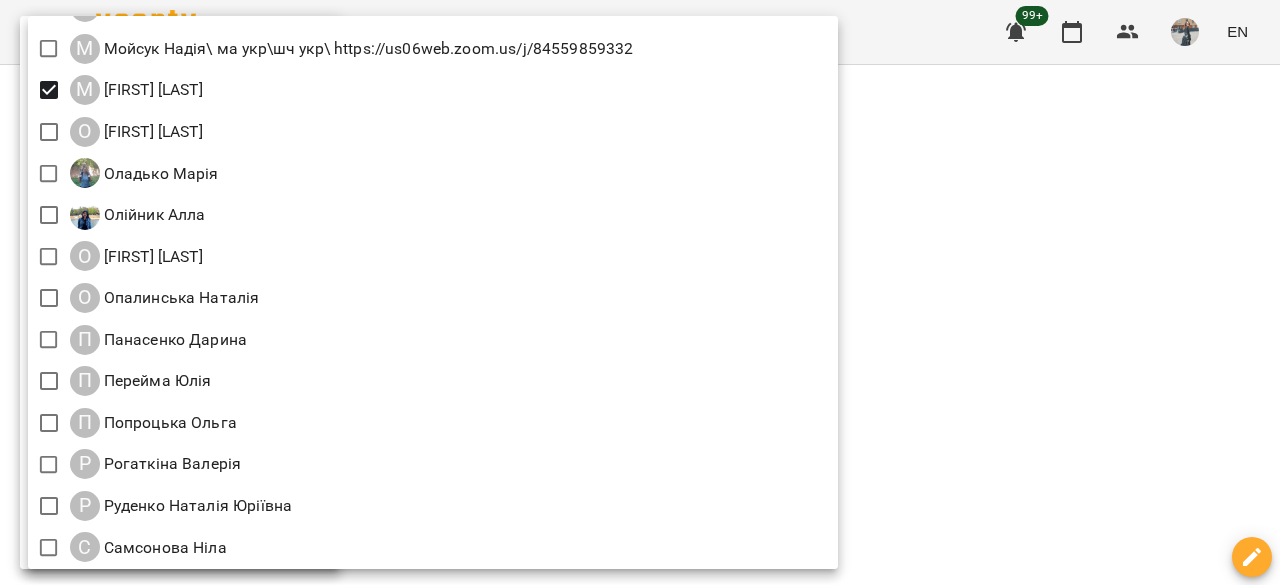 click at bounding box center (640, 292) 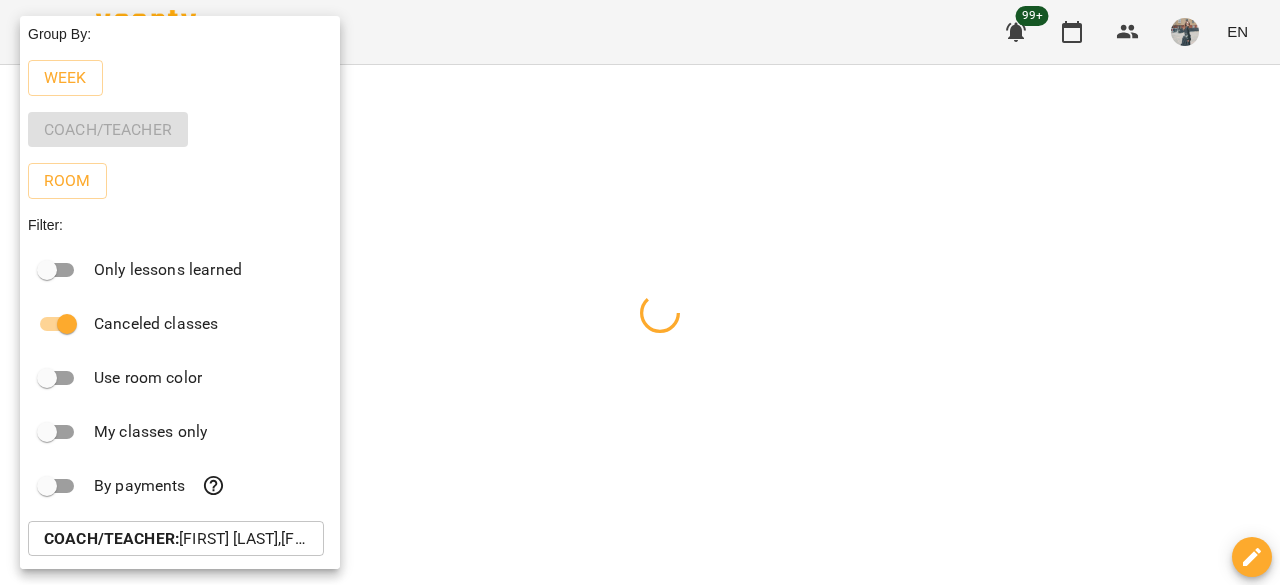 click at bounding box center [640, 292] 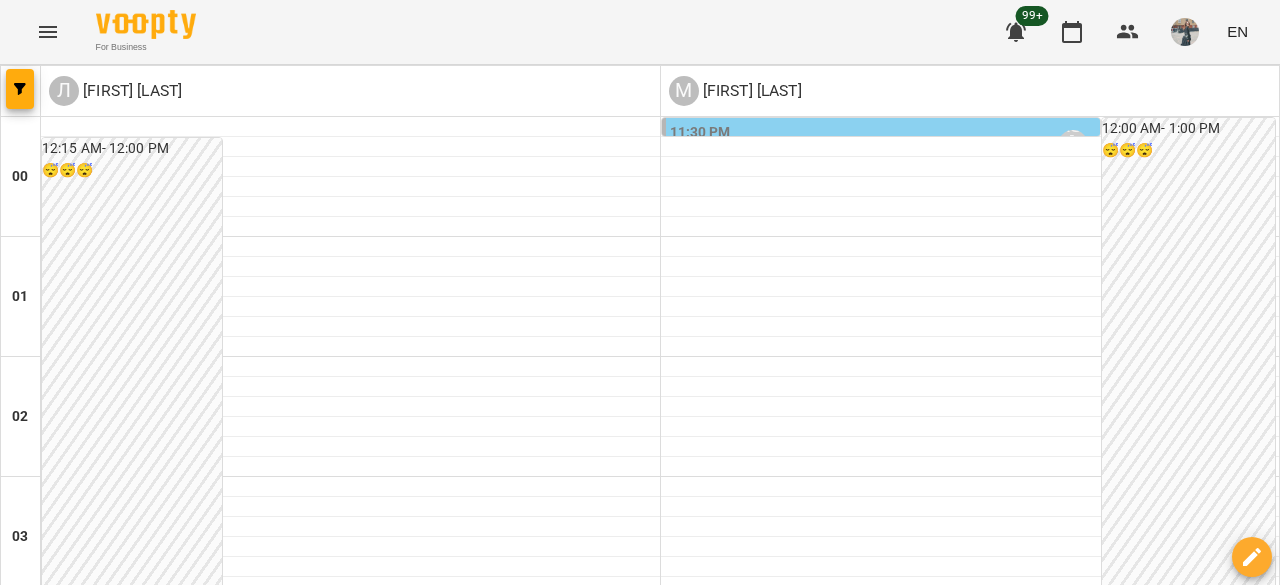 scroll, scrollTop: 2200, scrollLeft: 0, axis: vertical 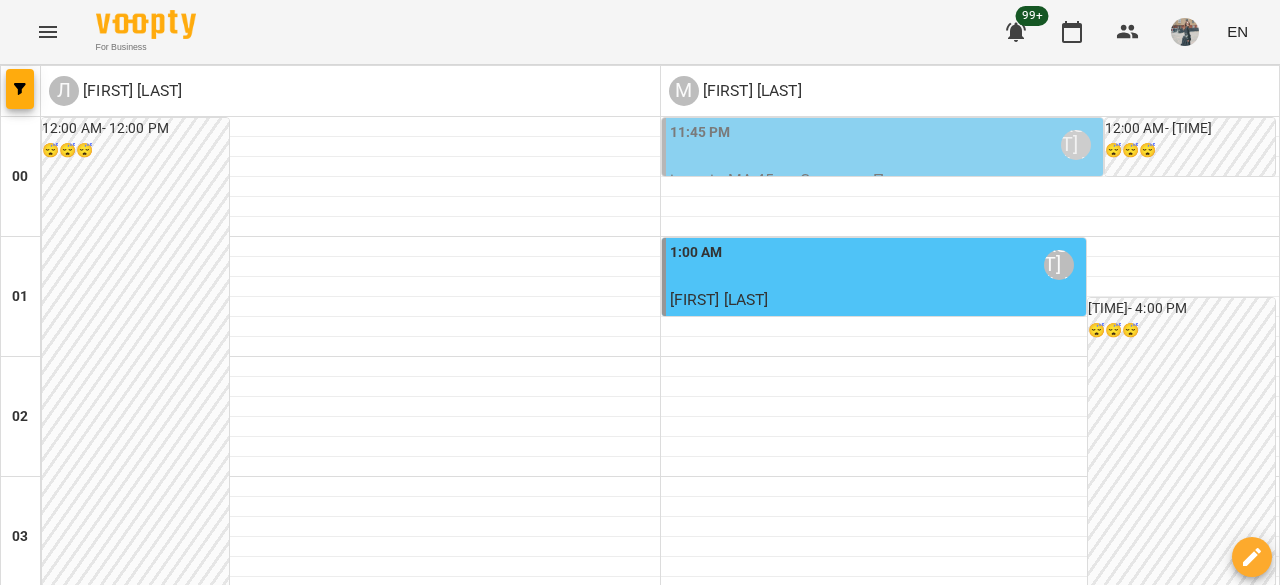 click on "0" at bounding box center [971, 2220] 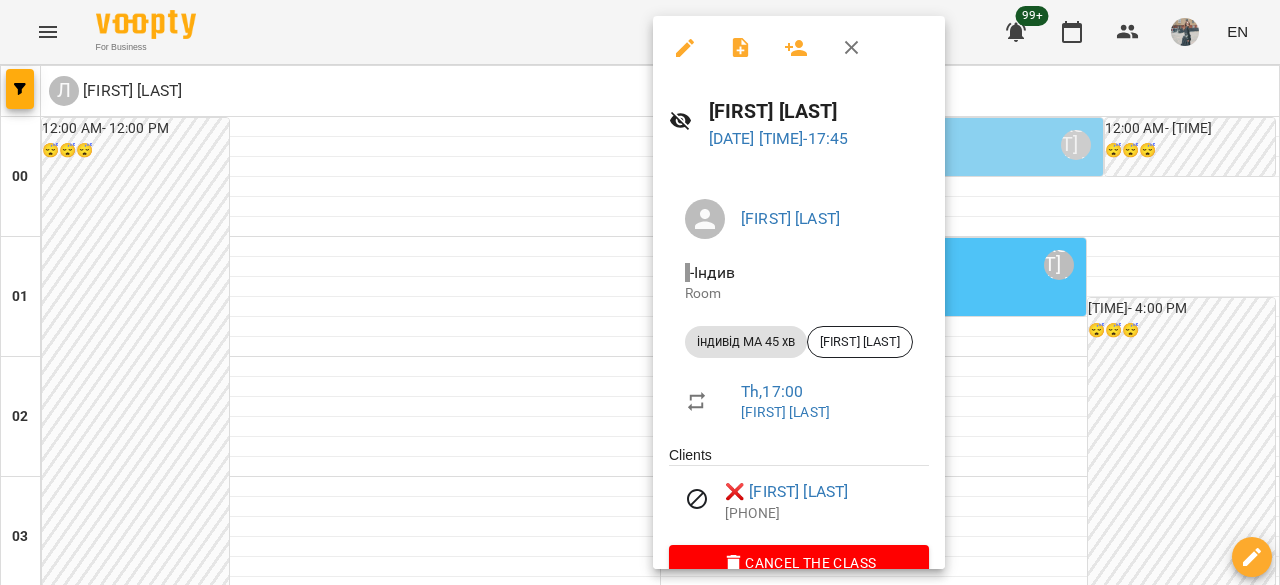 click 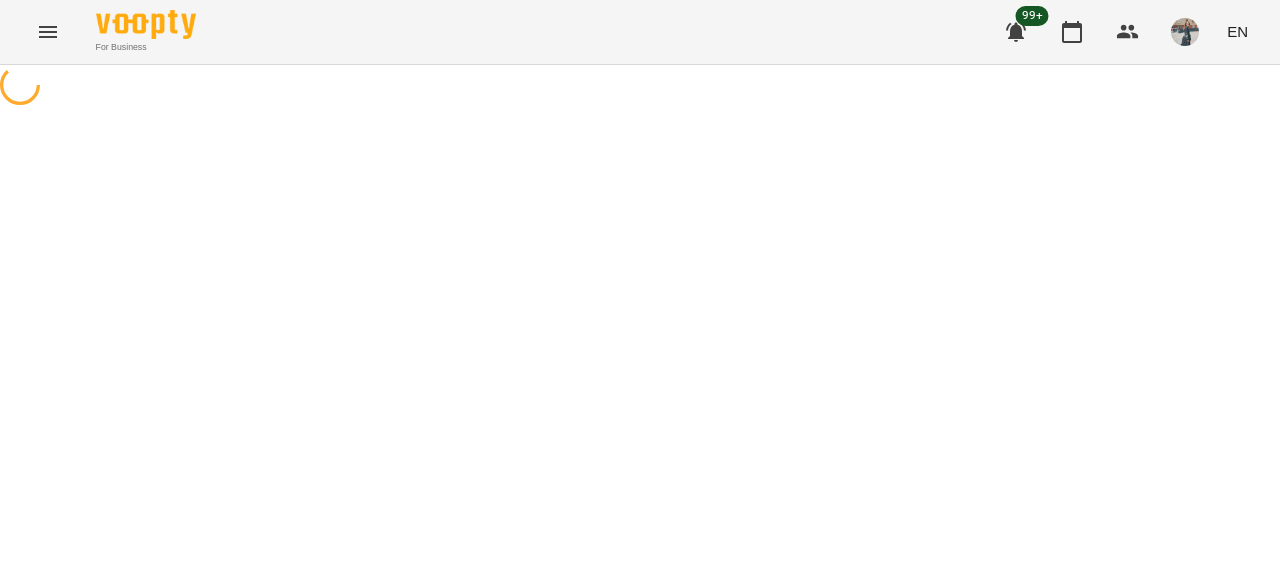 select on "**********" 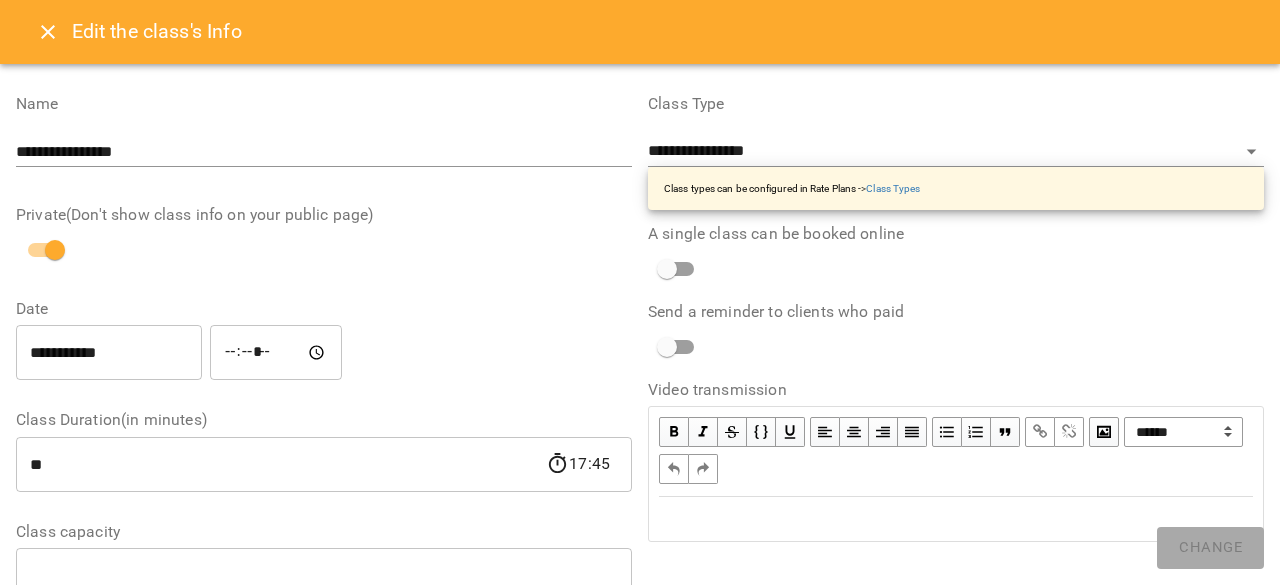 click on "**********" at bounding box center [109, 353] 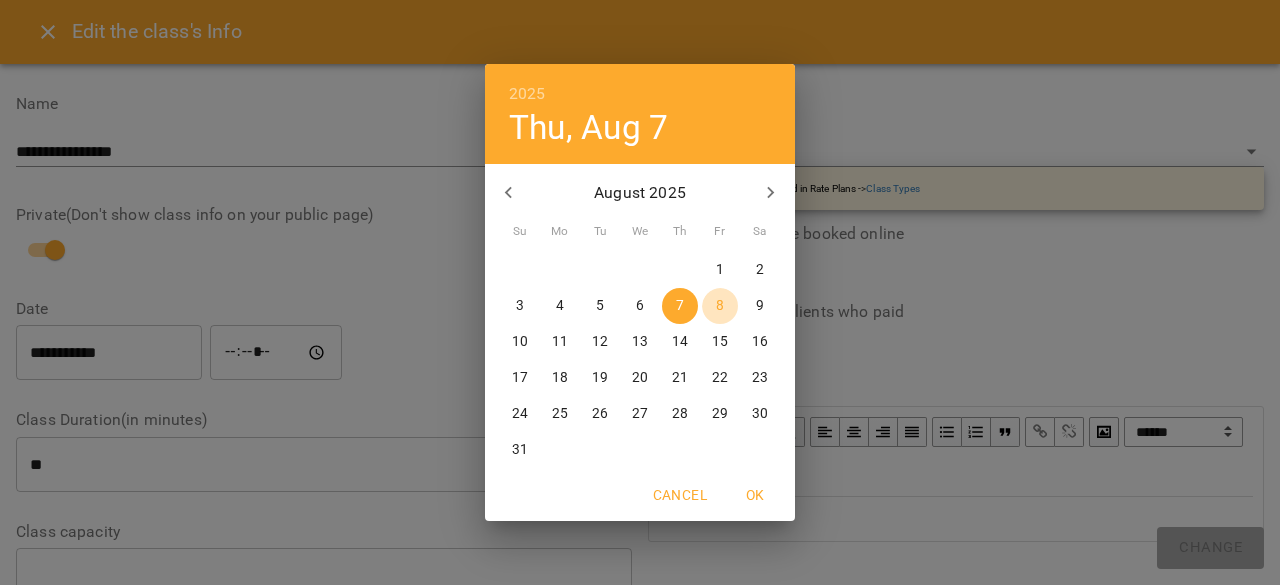 click on "8" at bounding box center (720, 306) 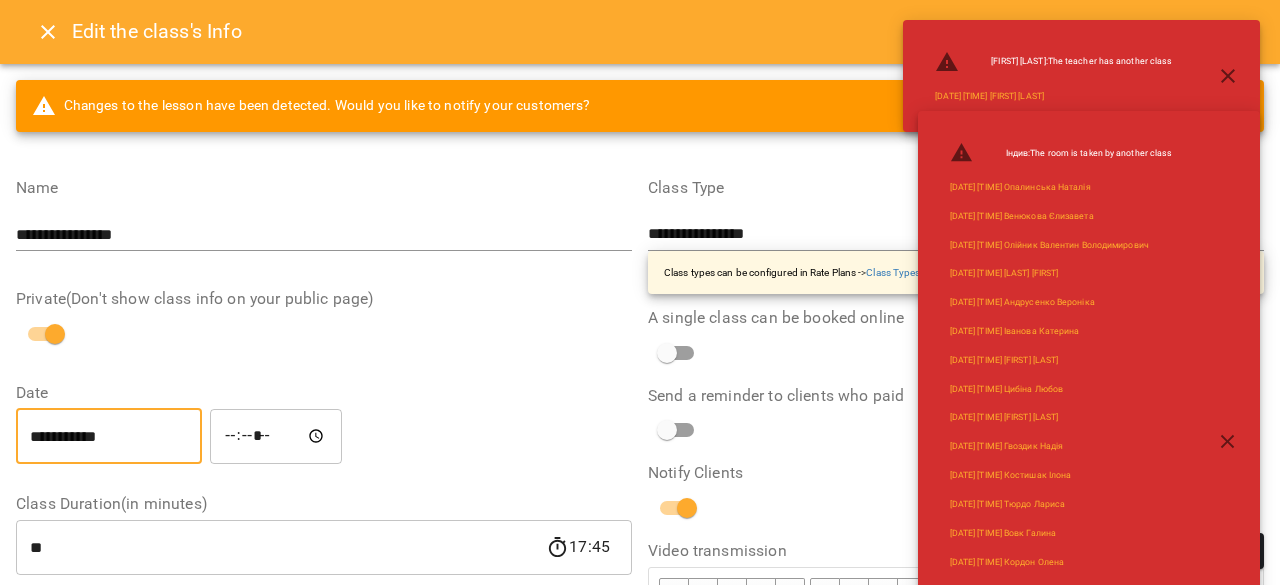 click on "*****" at bounding box center [276, 436] 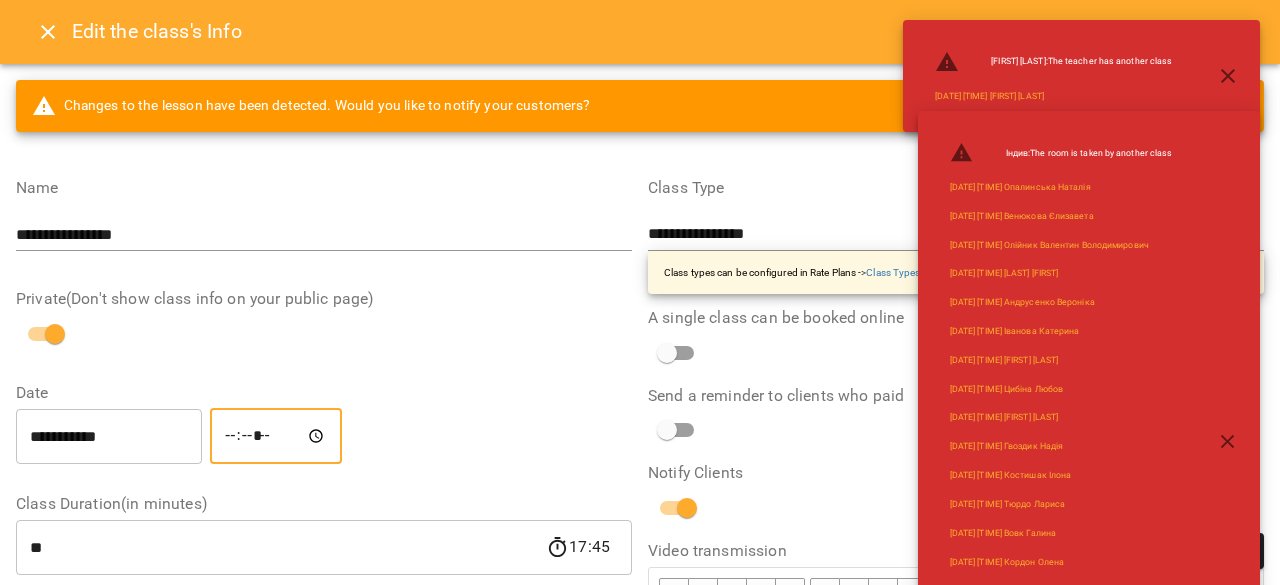 type on "*****" 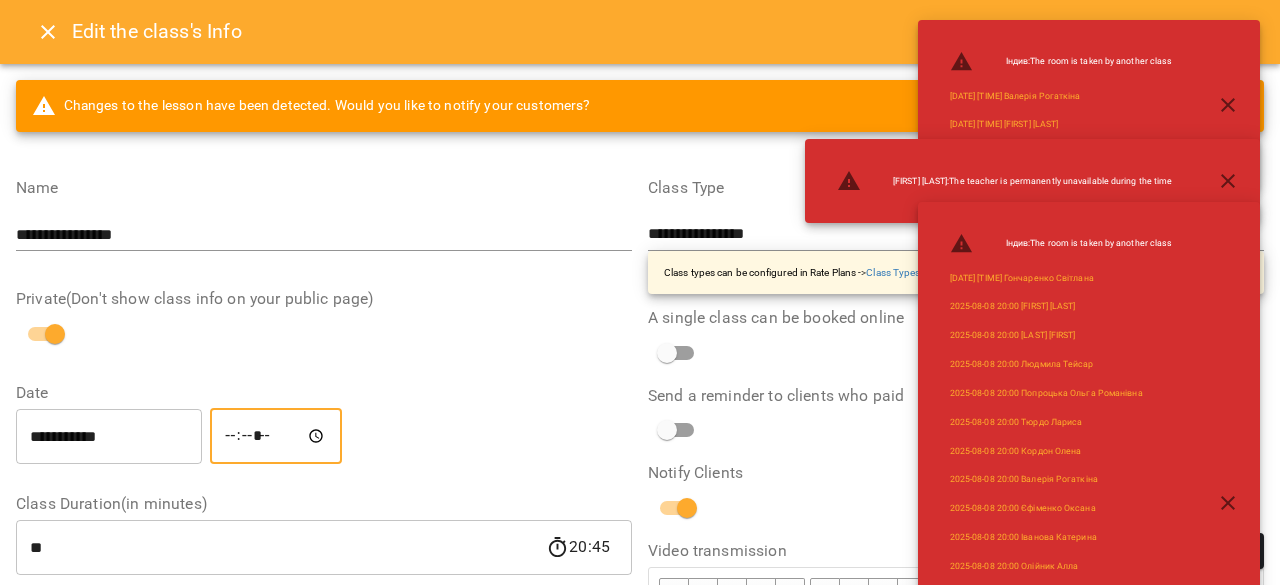 click 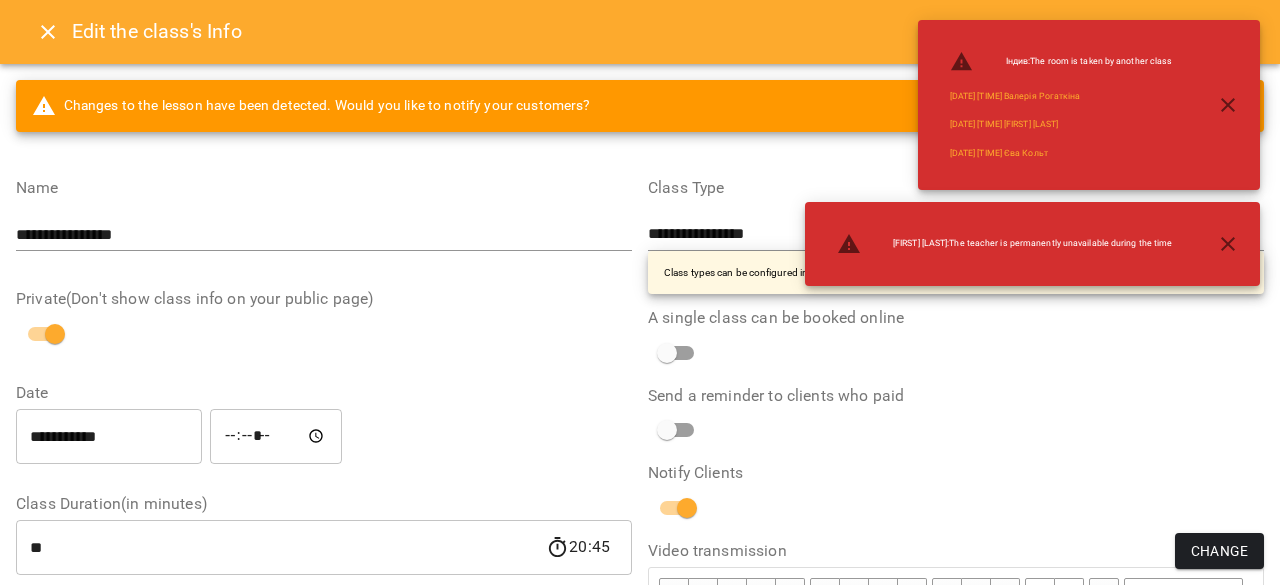 click on "Change" at bounding box center (1219, 551) 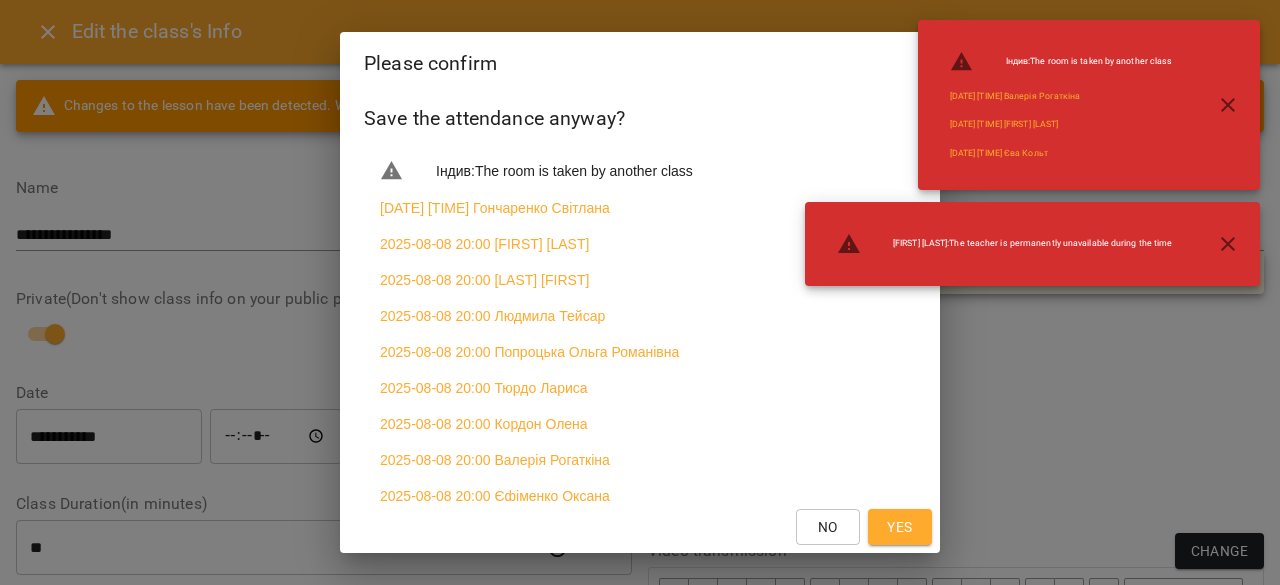 click on "Yes" at bounding box center (899, 527) 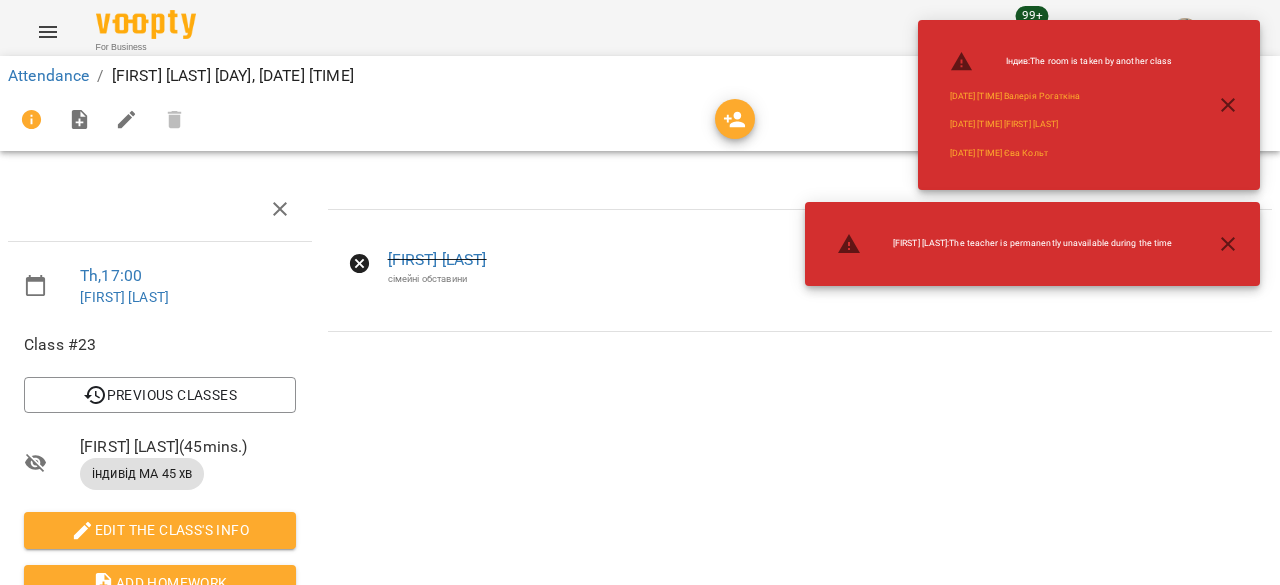 drag, startPoint x: 1202, startPoint y: 251, endPoint x: 1216, endPoint y: 249, distance: 14.142136 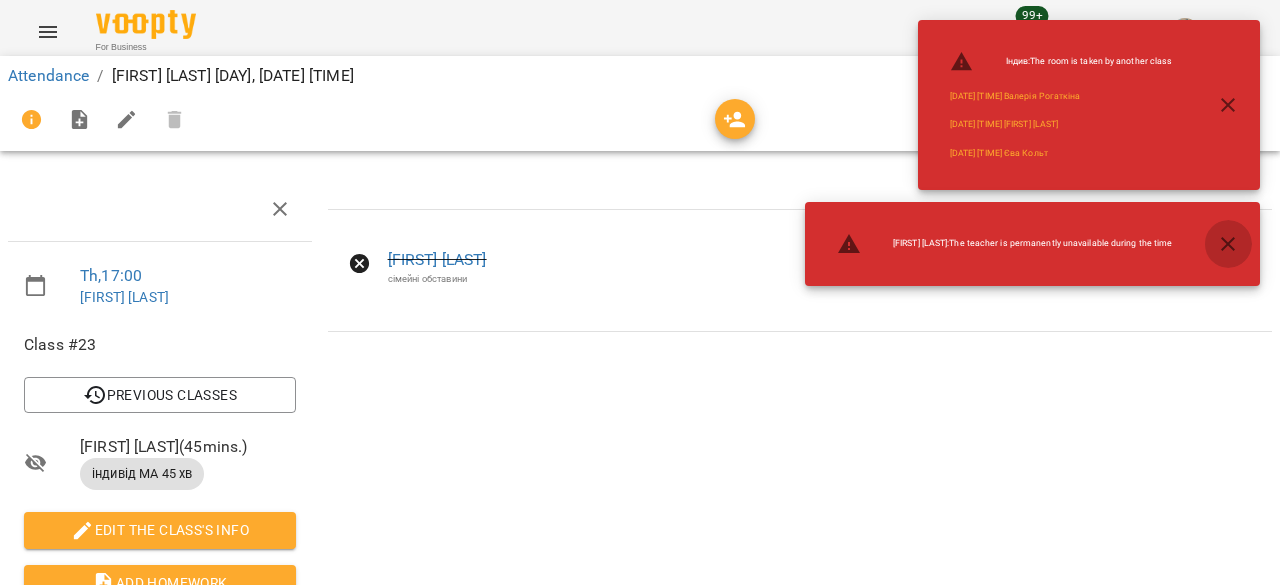 click 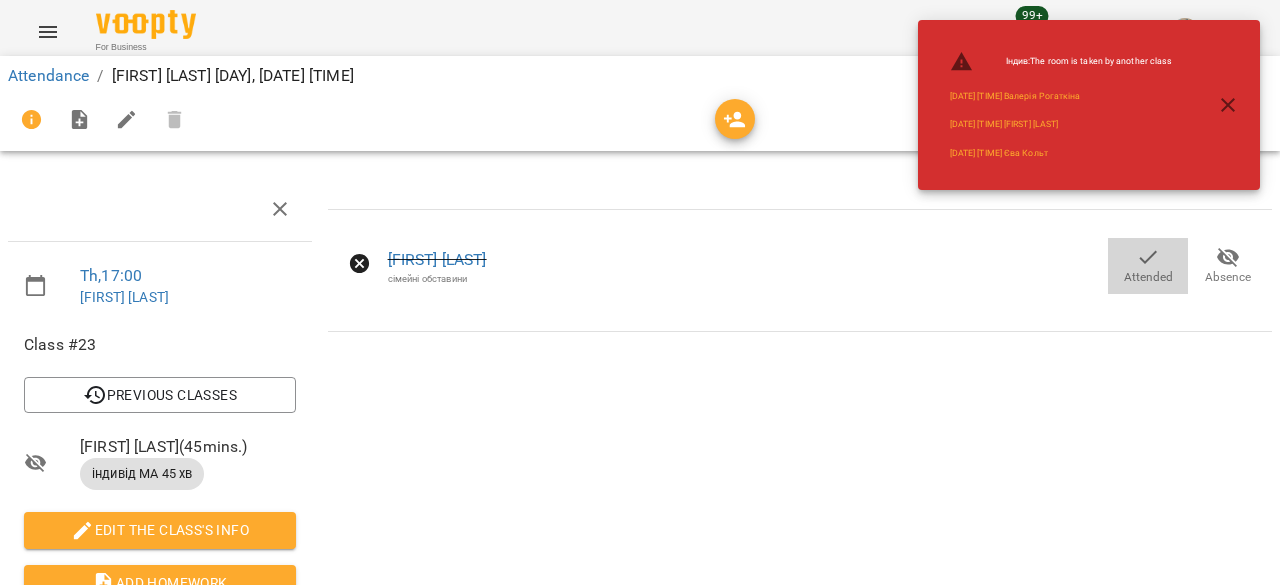 click on "Attended" at bounding box center [1148, 277] 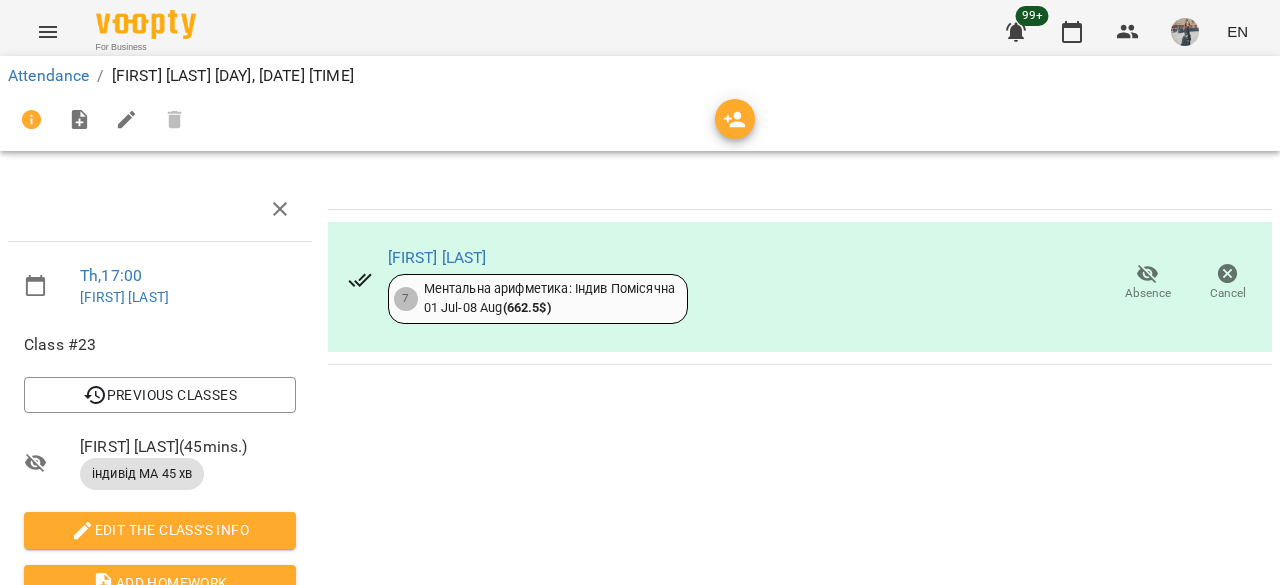 click on "For Business 99+ EN" at bounding box center [640, 32] 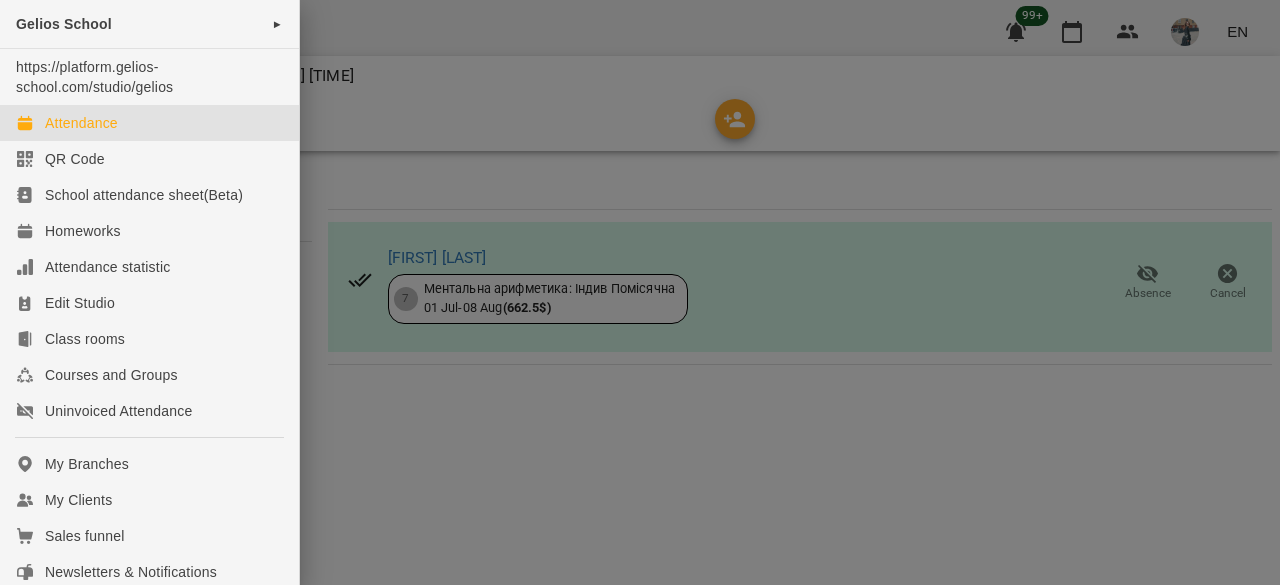 click on "Attendance" at bounding box center [149, 123] 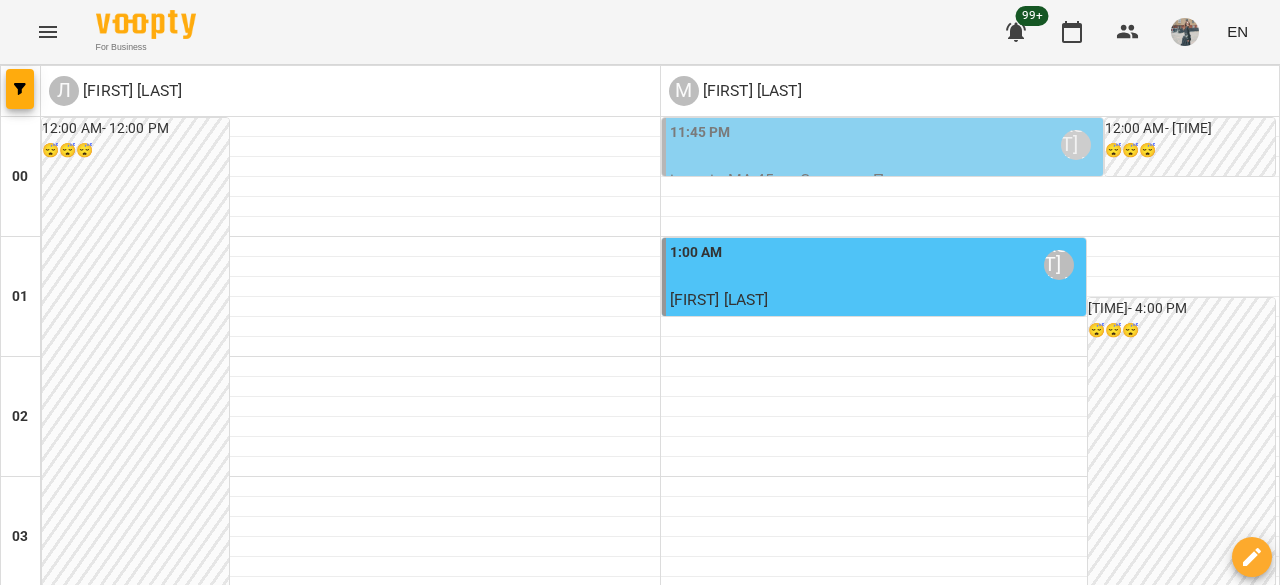 scroll, scrollTop: 2544, scrollLeft: 0, axis: vertical 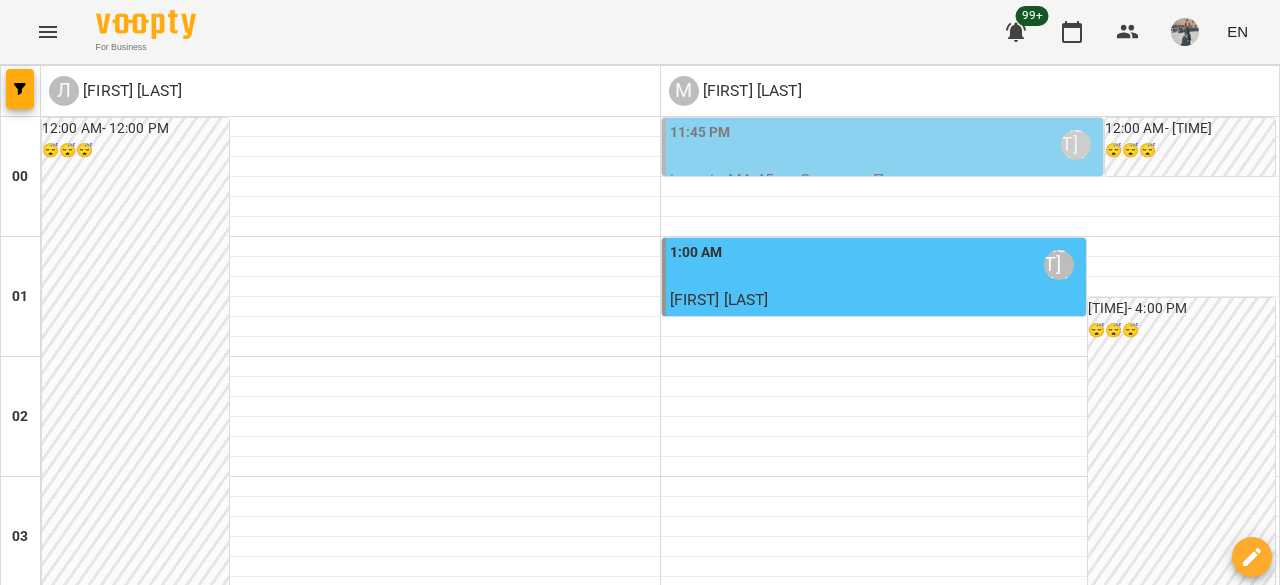 click on "[DAY] [DATE]" at bounding box center (1068, 3029) 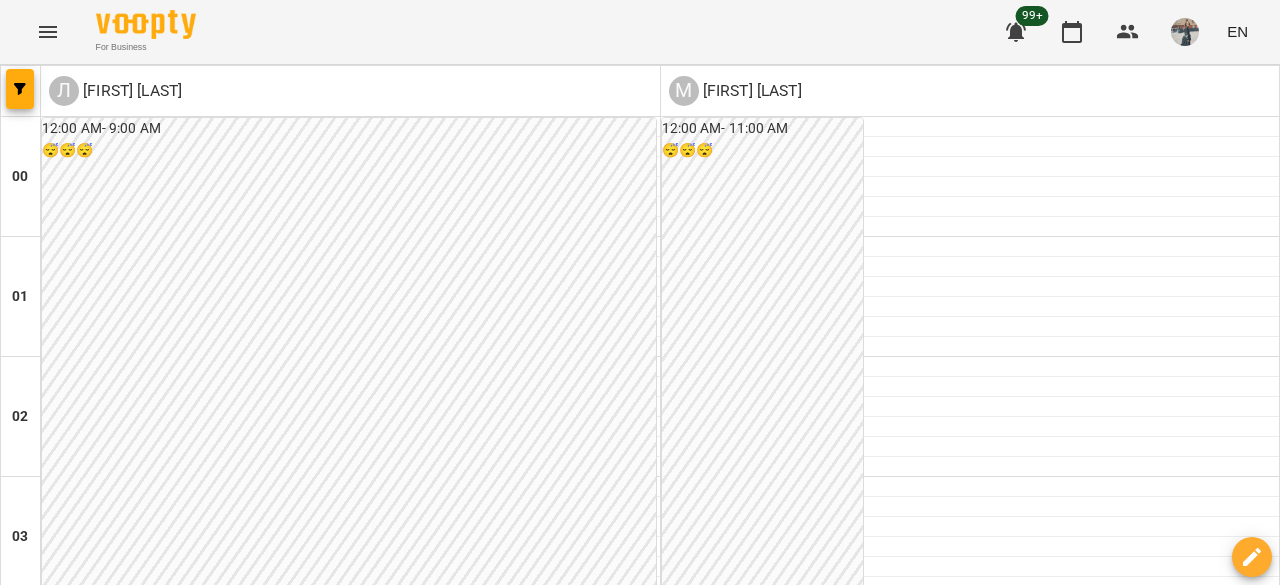 scroll, scrollTop: 1200, scrollLeft: 0, axis: vertical 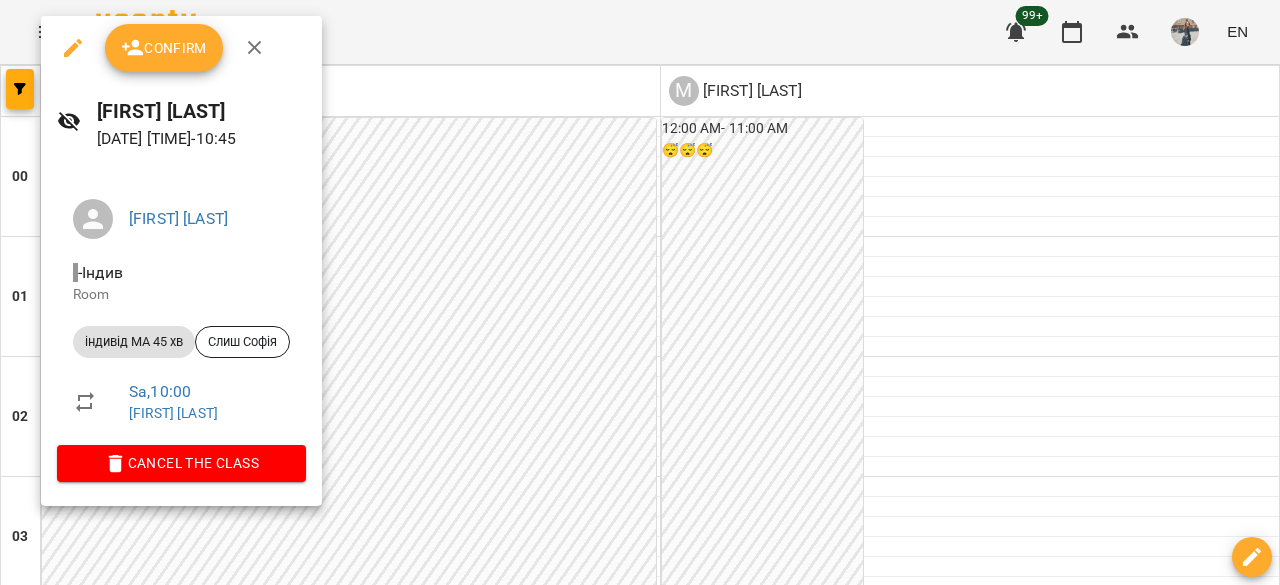 click at bounding box center [73, 48] 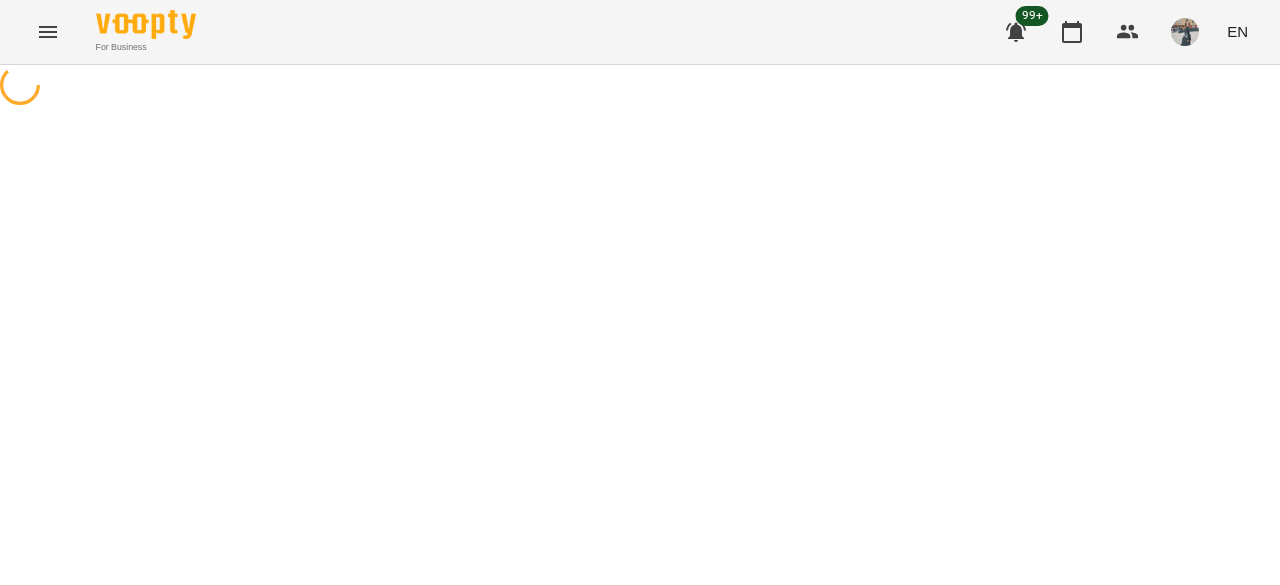 select on "**********" 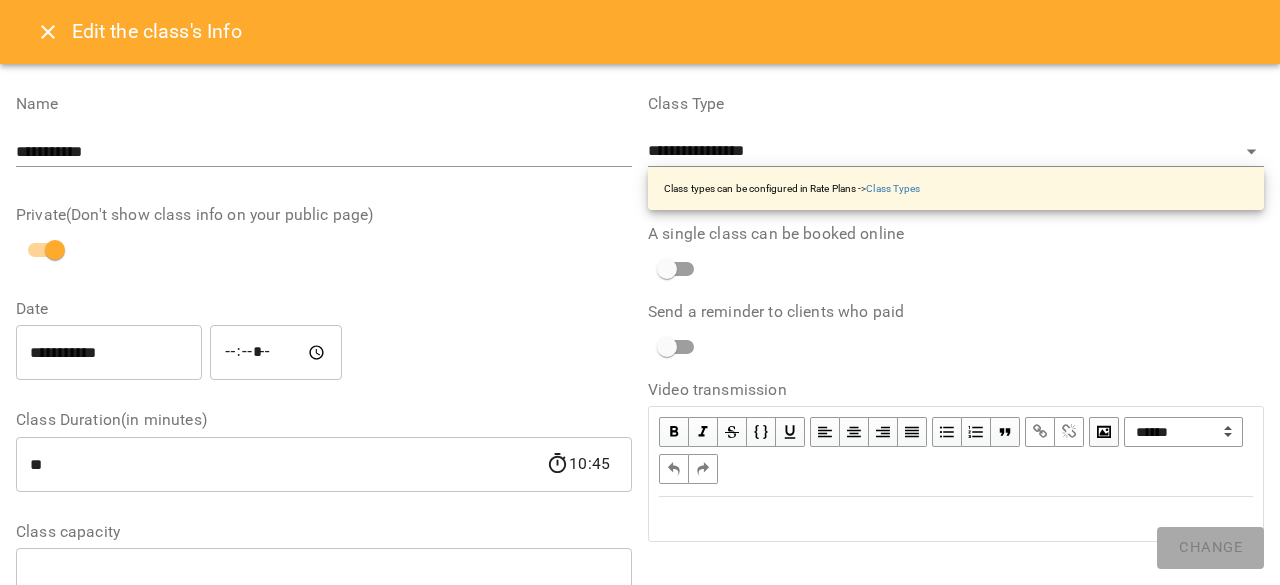 click on "**********" at bounding box center [109, 353] 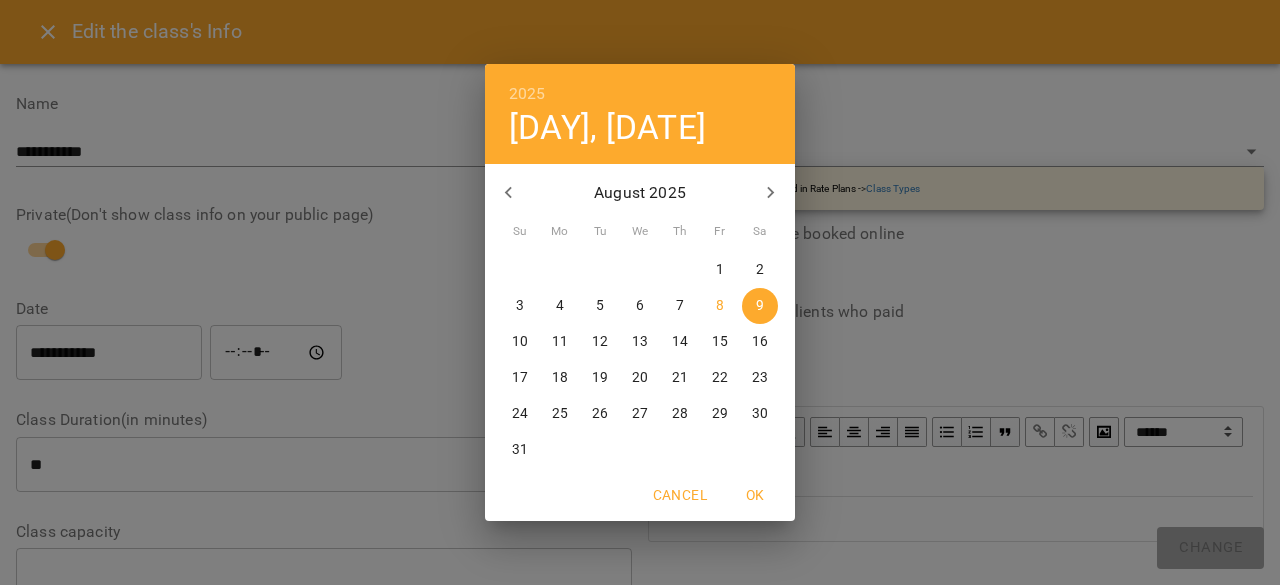 click on "11" at bounding box center (560, 342) 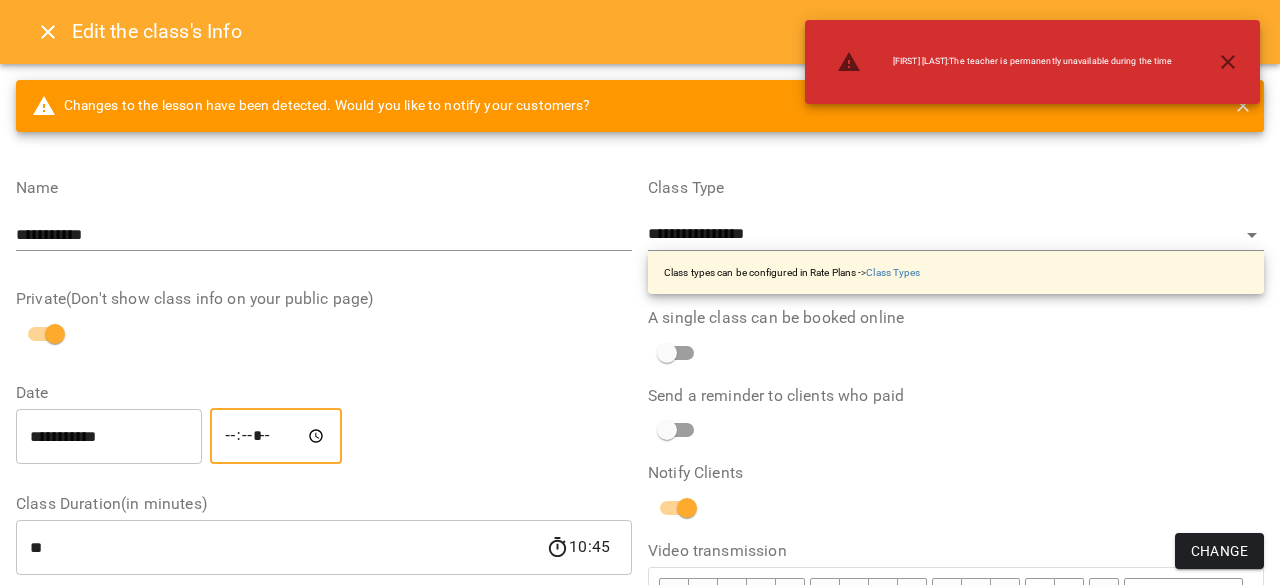 click on "*****" at bounding box center (276, 436) 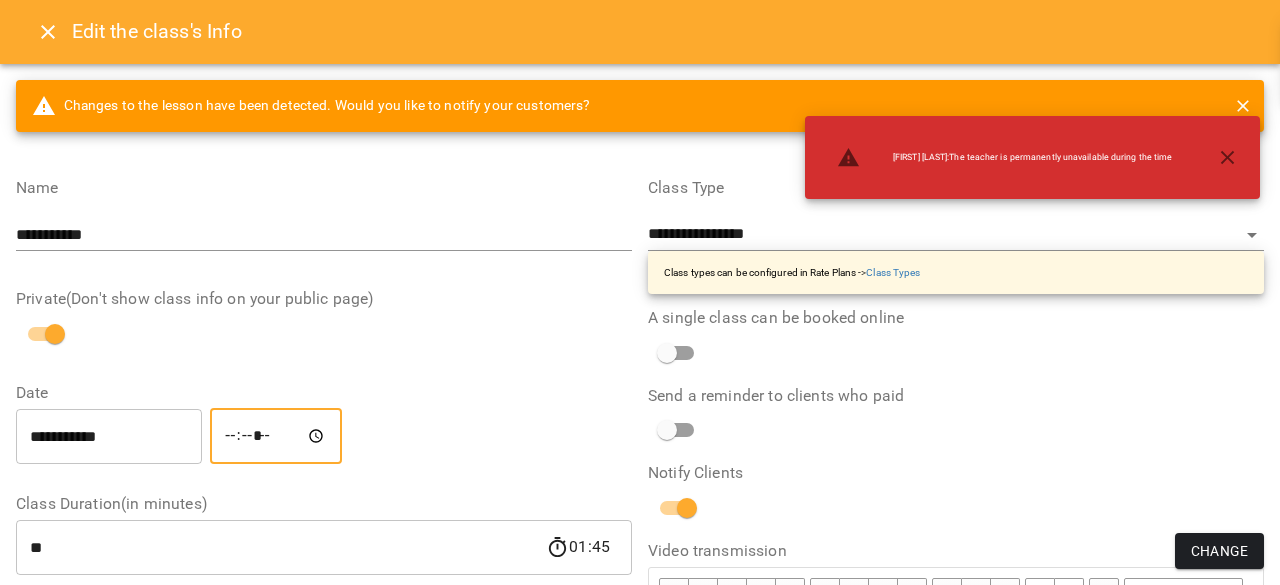 type on "*****" 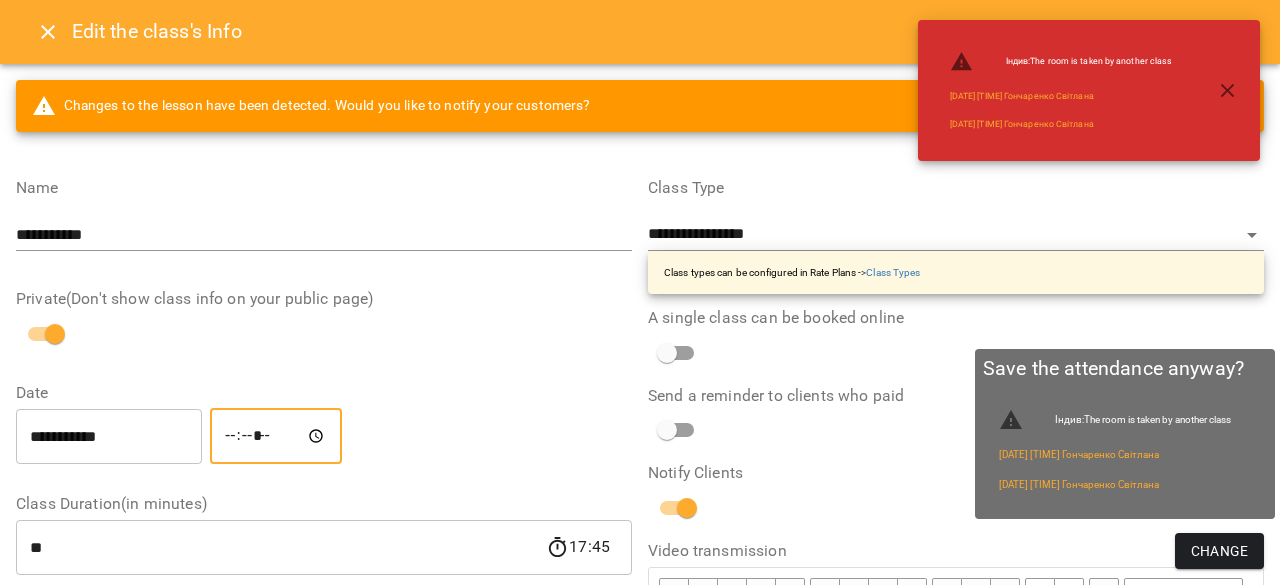 click on "Change" at bounding box center (1219, 551) 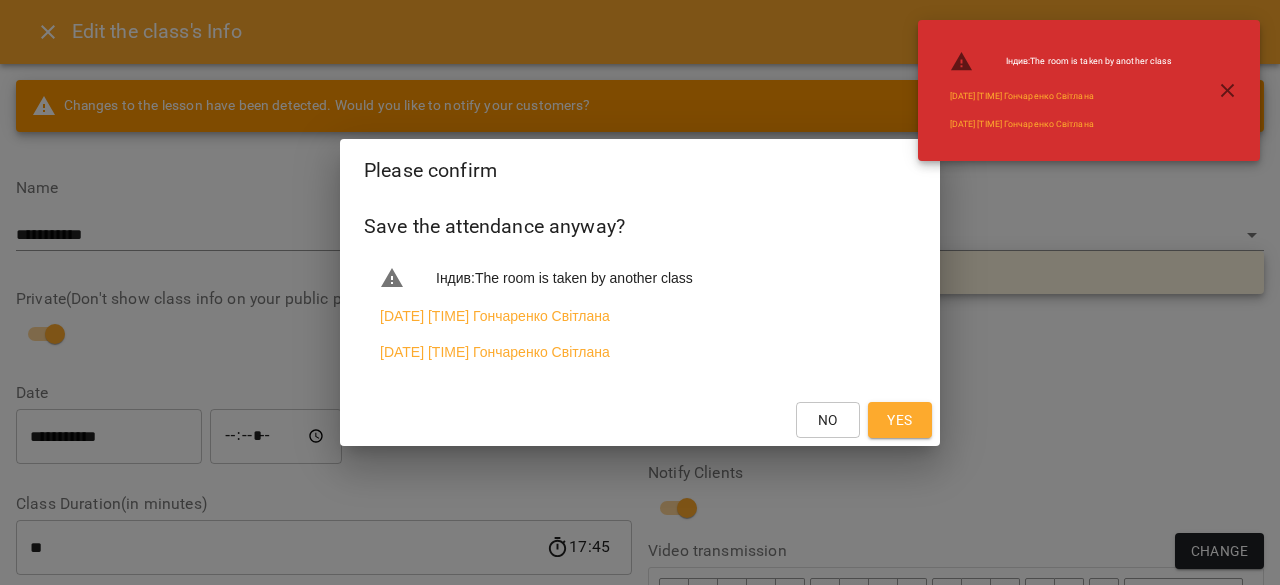 click at bounding box center (1228, 91) 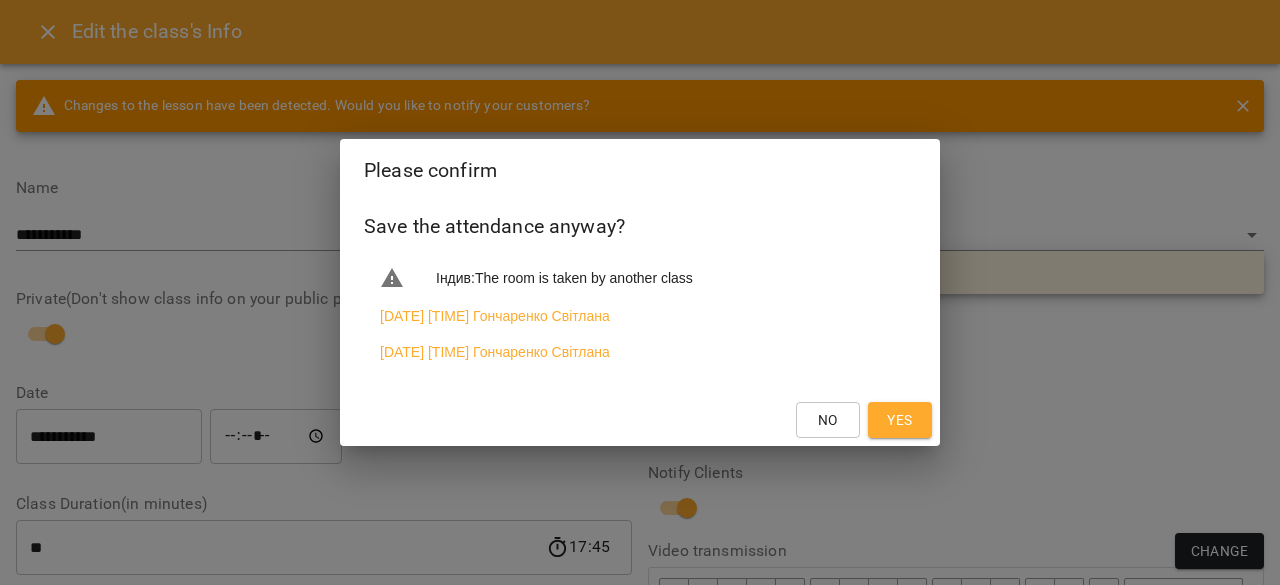 click on "Please confirm Save the attendance anyway? Індив : The room is taken by another class [DATE] [TIME] [FIRST] [LAST] [DATE] [TIME] [FIRST] [LAST] No Yes" at bounding box center (640, 292) 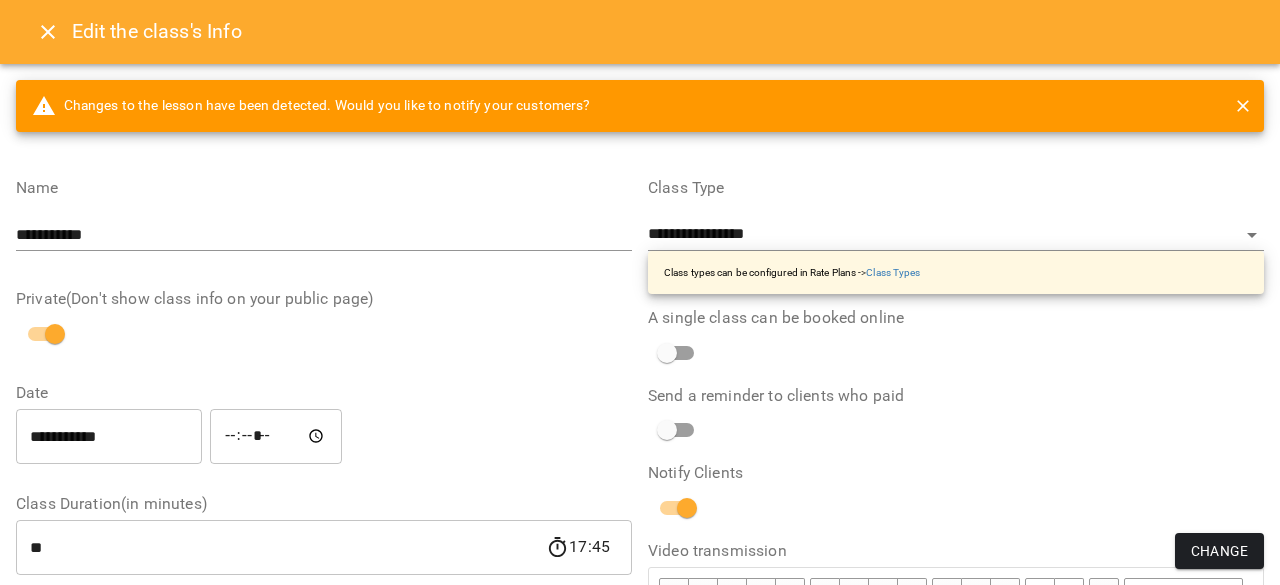 click 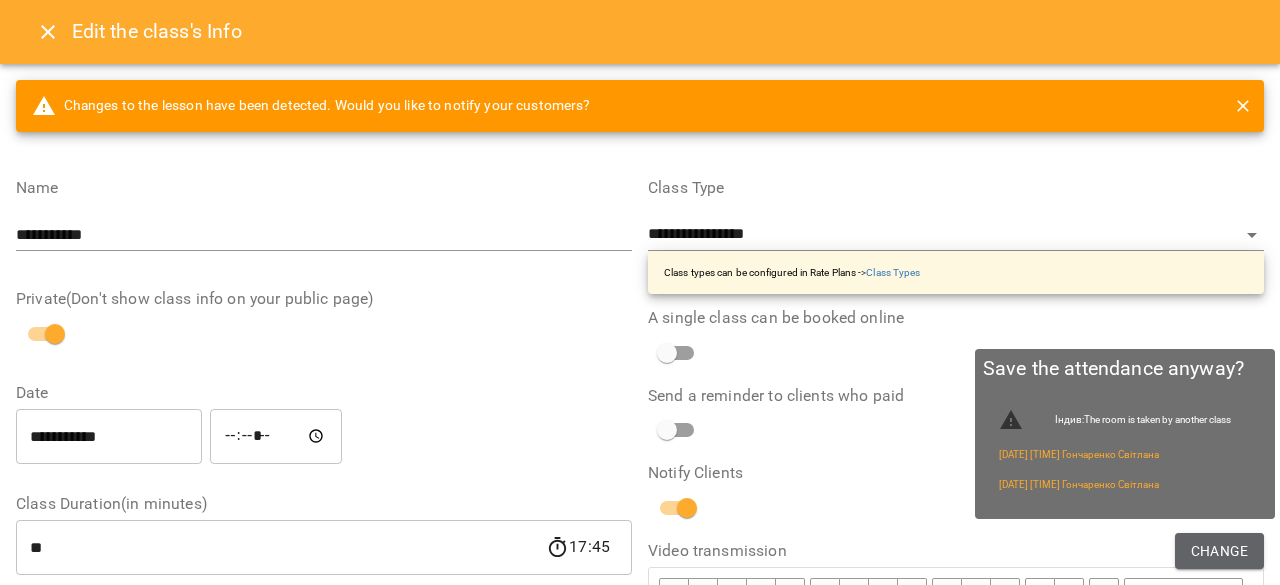click on "Change" at bounding box center [1219, 551] 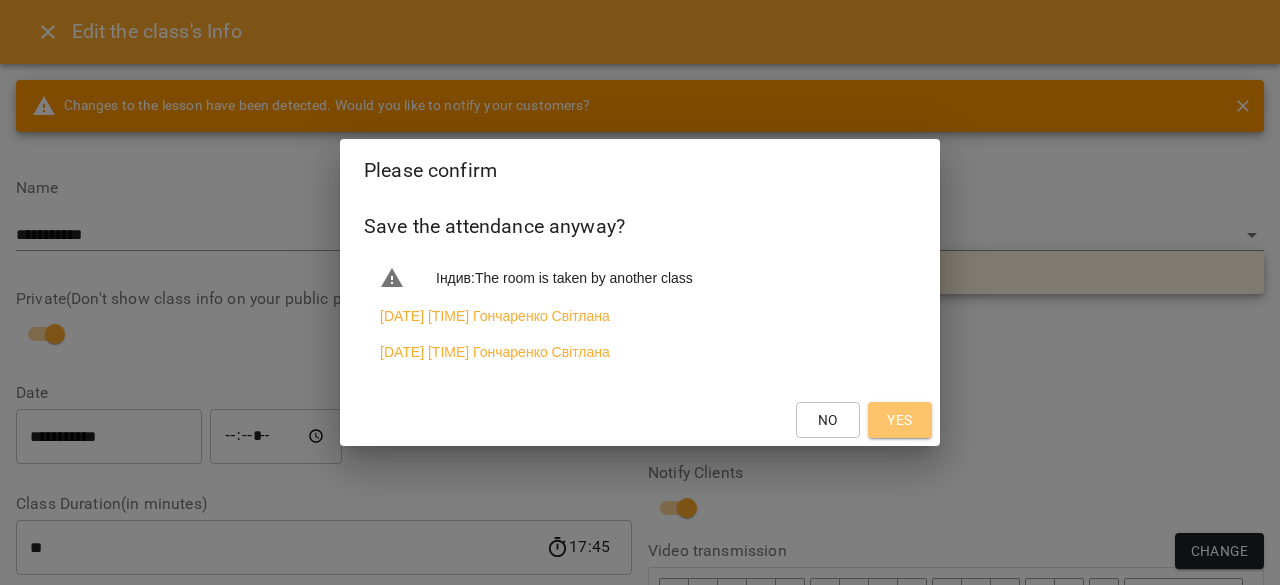 click on "Yes" at bounding box center (899, 420) 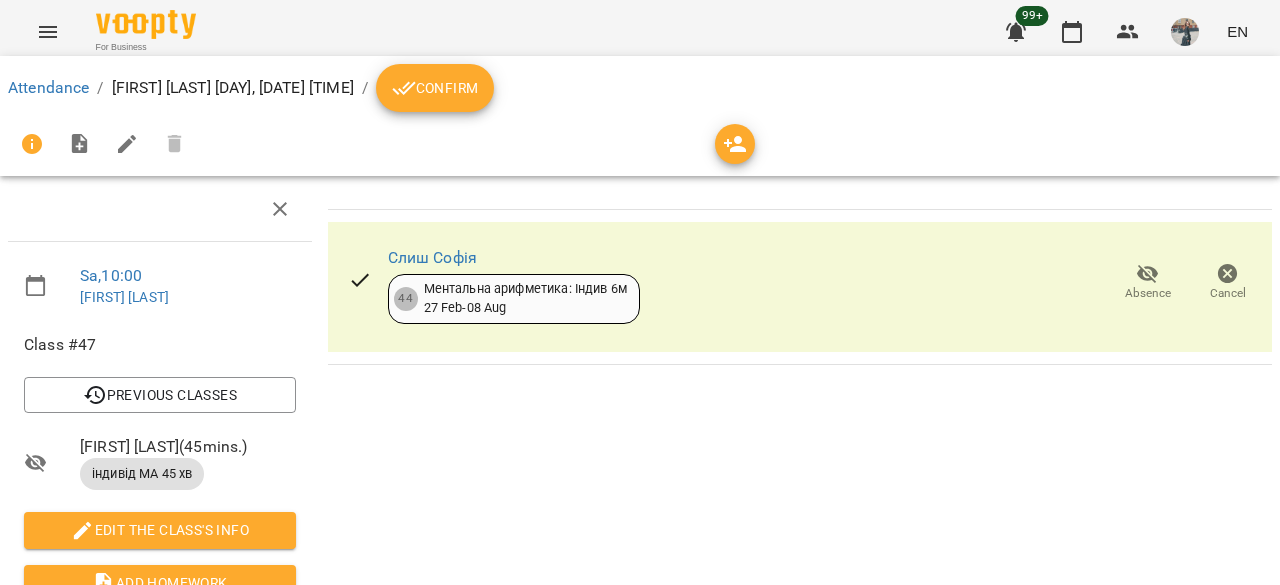 click at bounding box center [48, 32] 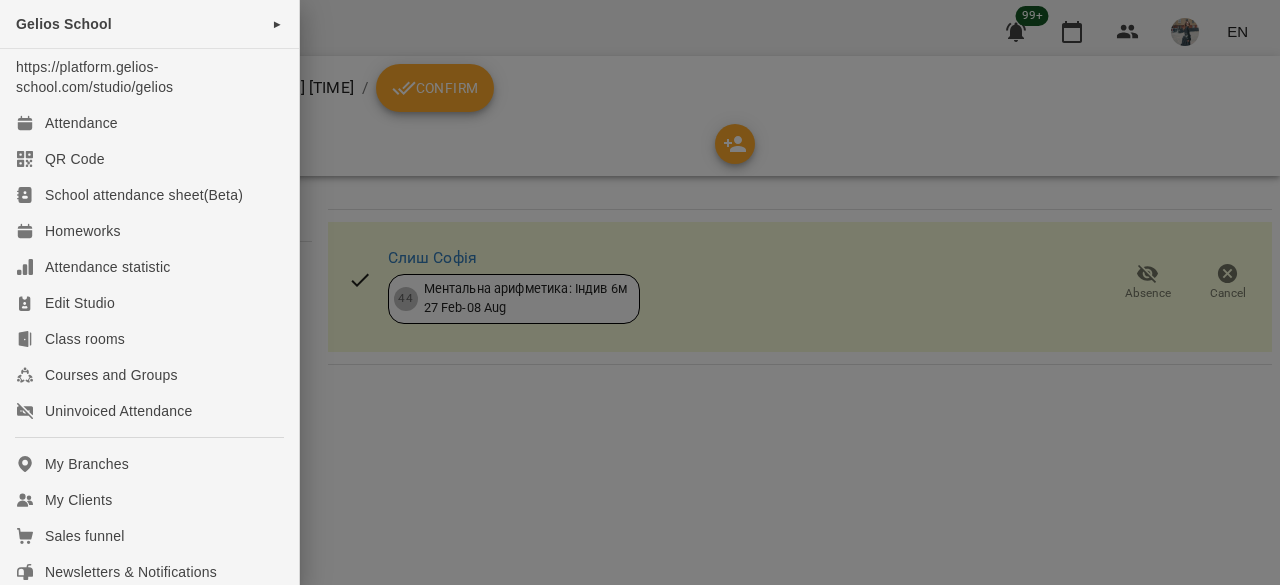 click at bounding box center [640, 292] 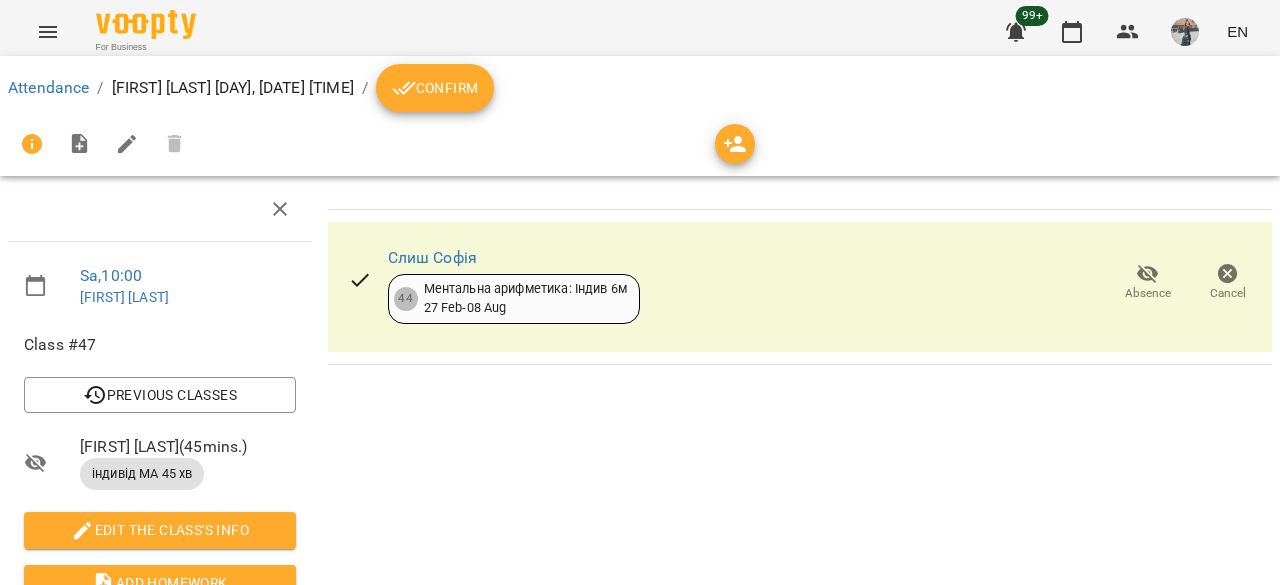 click at bounding box center [48, 32] 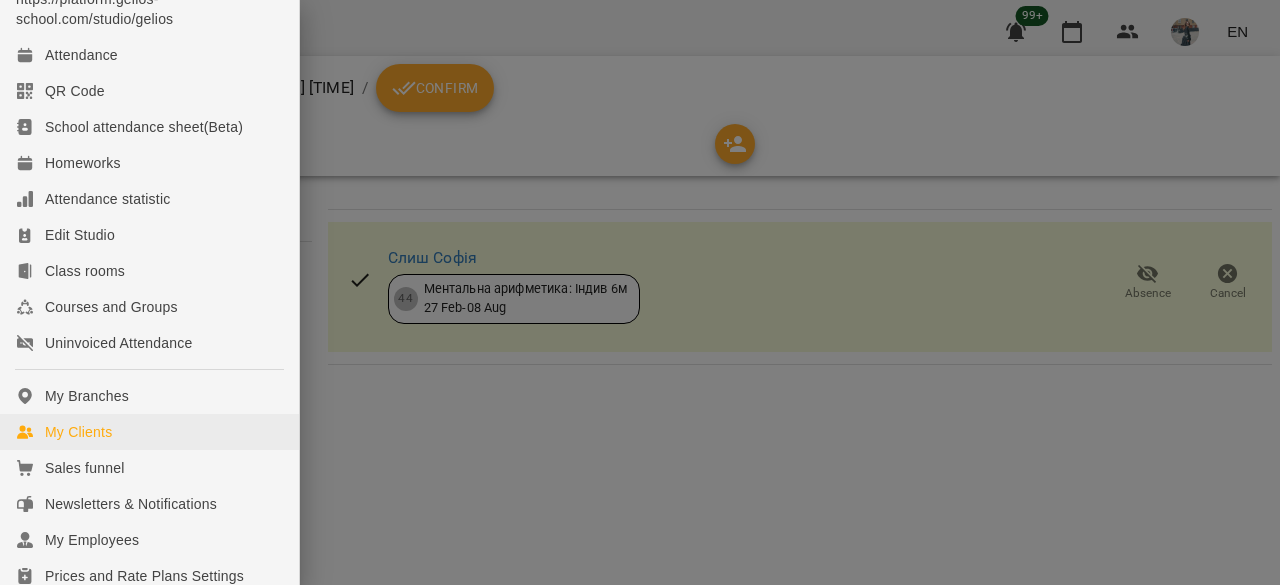 scroll, scrollTop: 200, scrollLeft: 0, axis: vertical 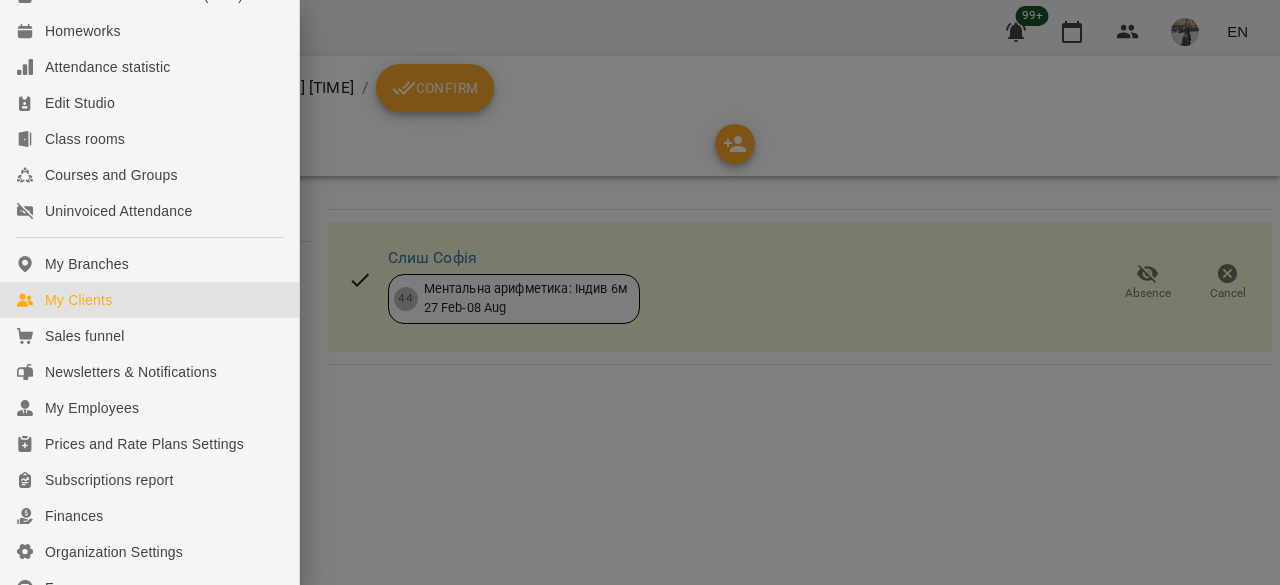 click on "My Clients" at bounding box center [78, 300] 